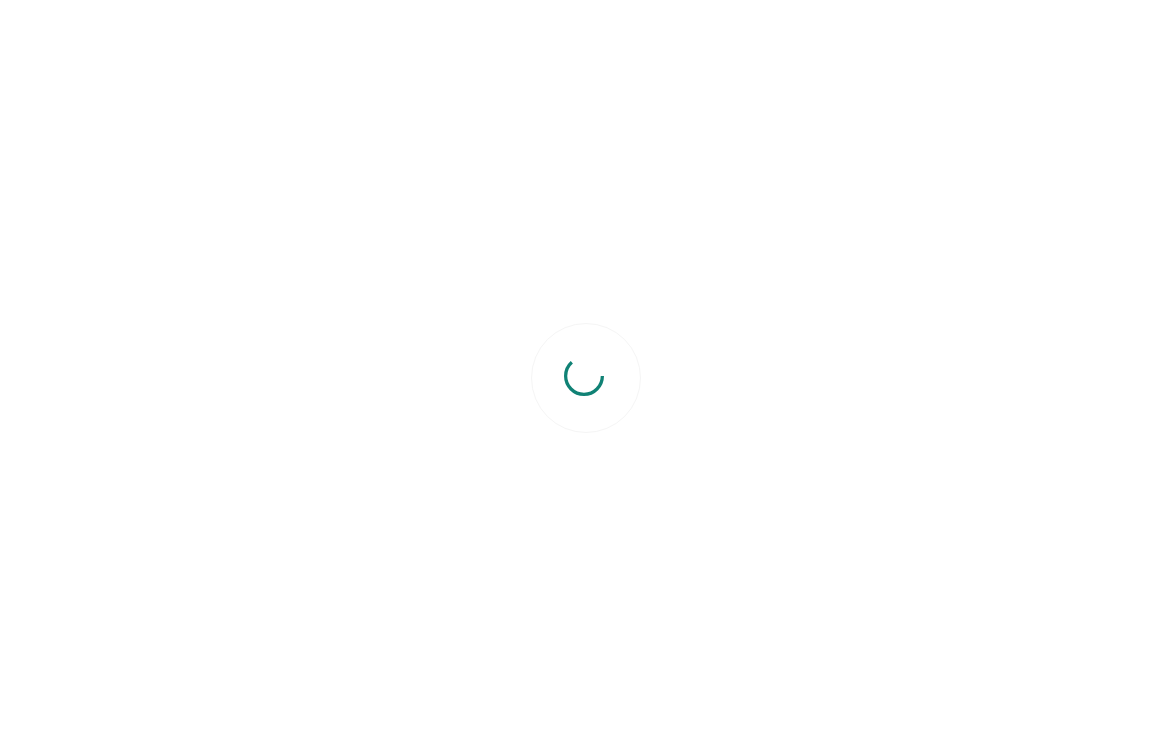 scroll, scrollTop: 0, scrollLeft: 0, axis: both 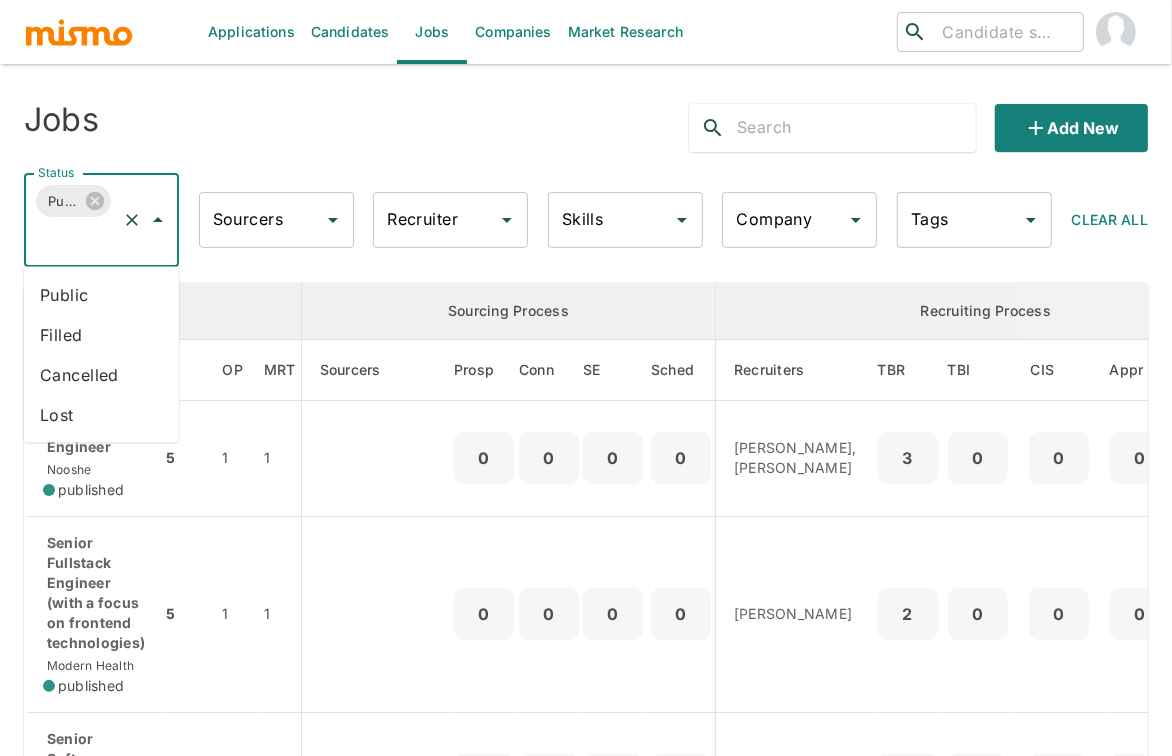 click on "Status" at bounding box center (73, 239) 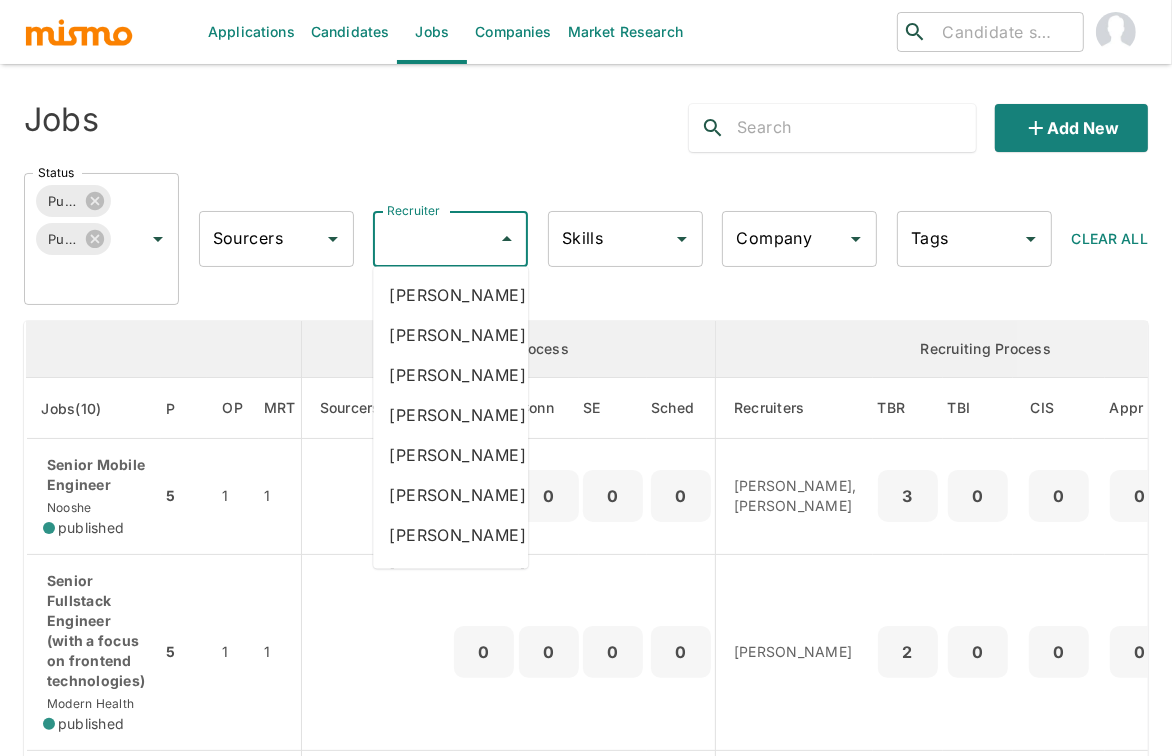 click on "Recruiter" at bounding box center [435, 239] 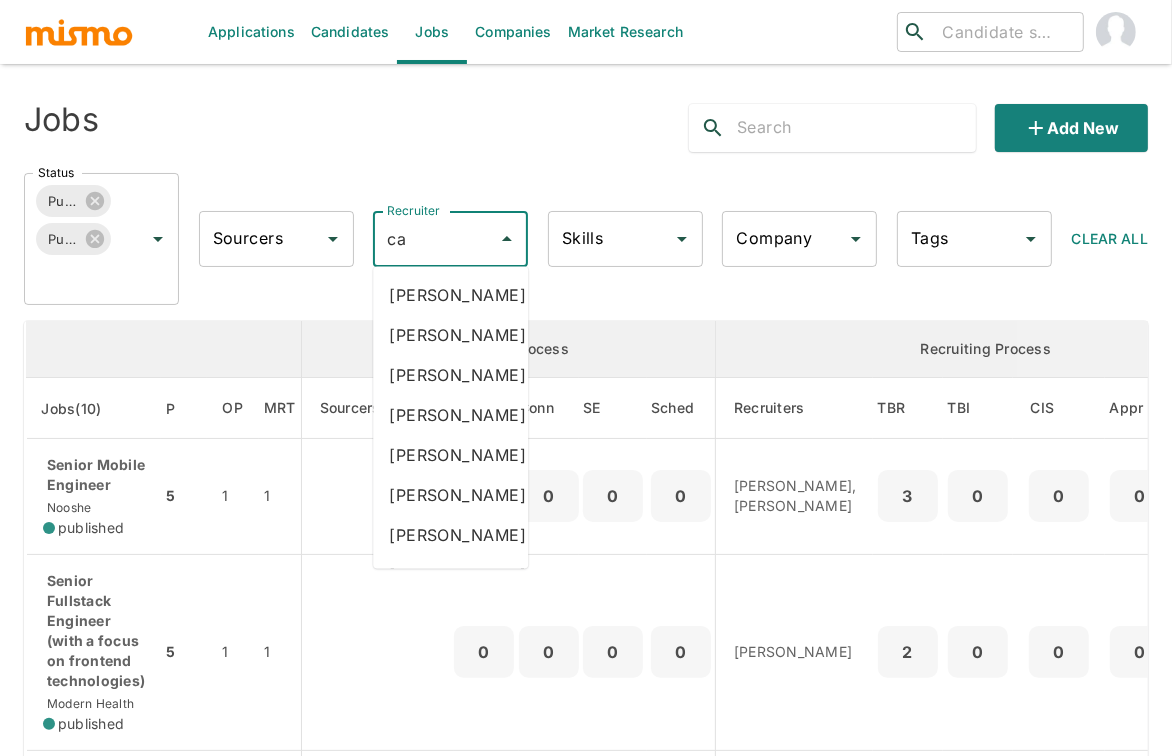 type on "car" 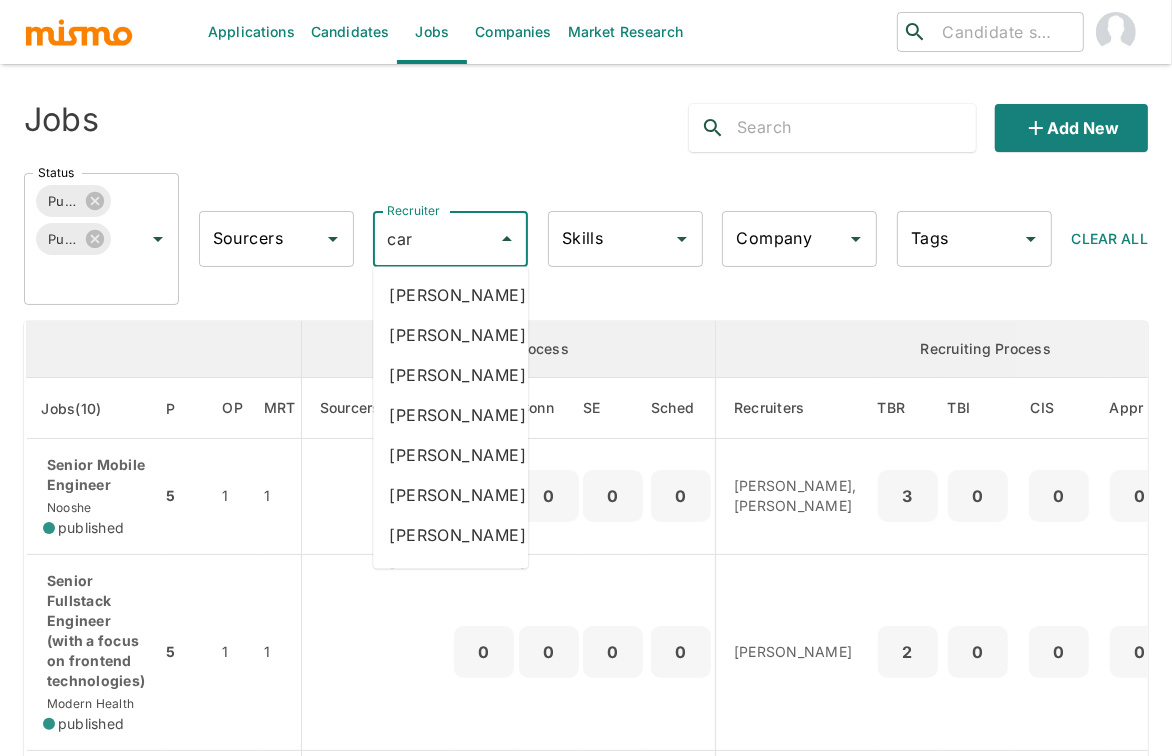 click on "Carmen Vilachá" at bounding box center [450, 415] 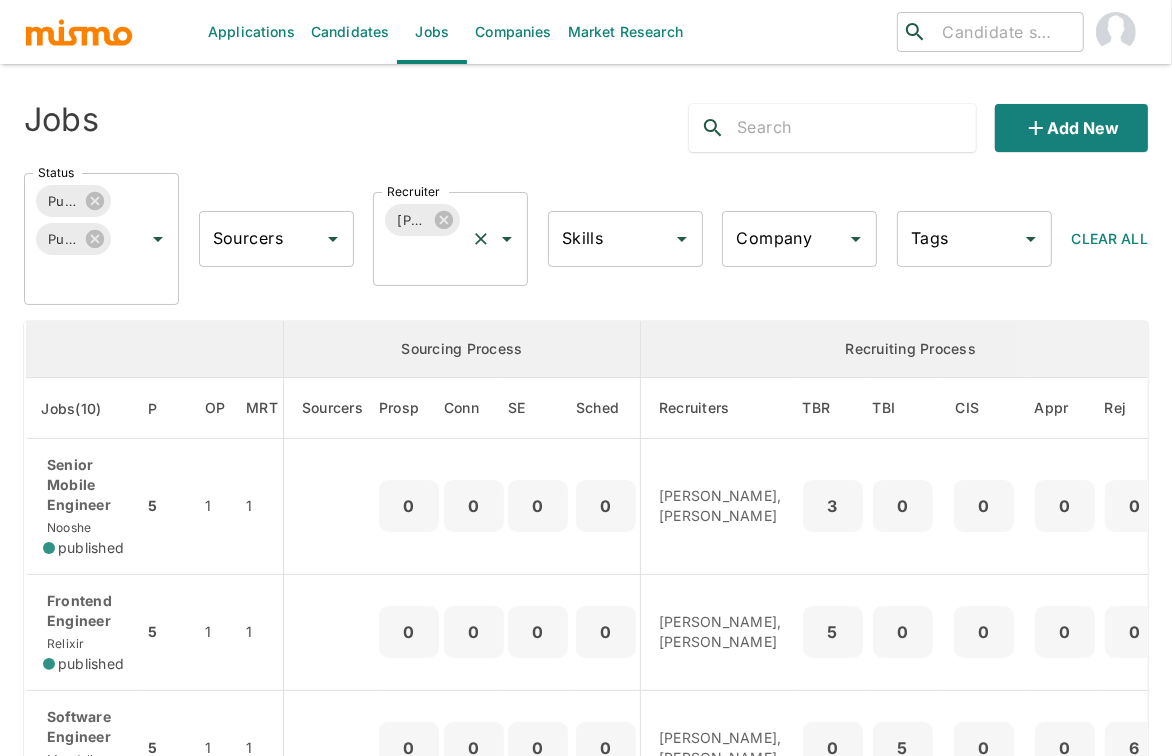 click on "Recruiter" at bounding box center [422, 258] 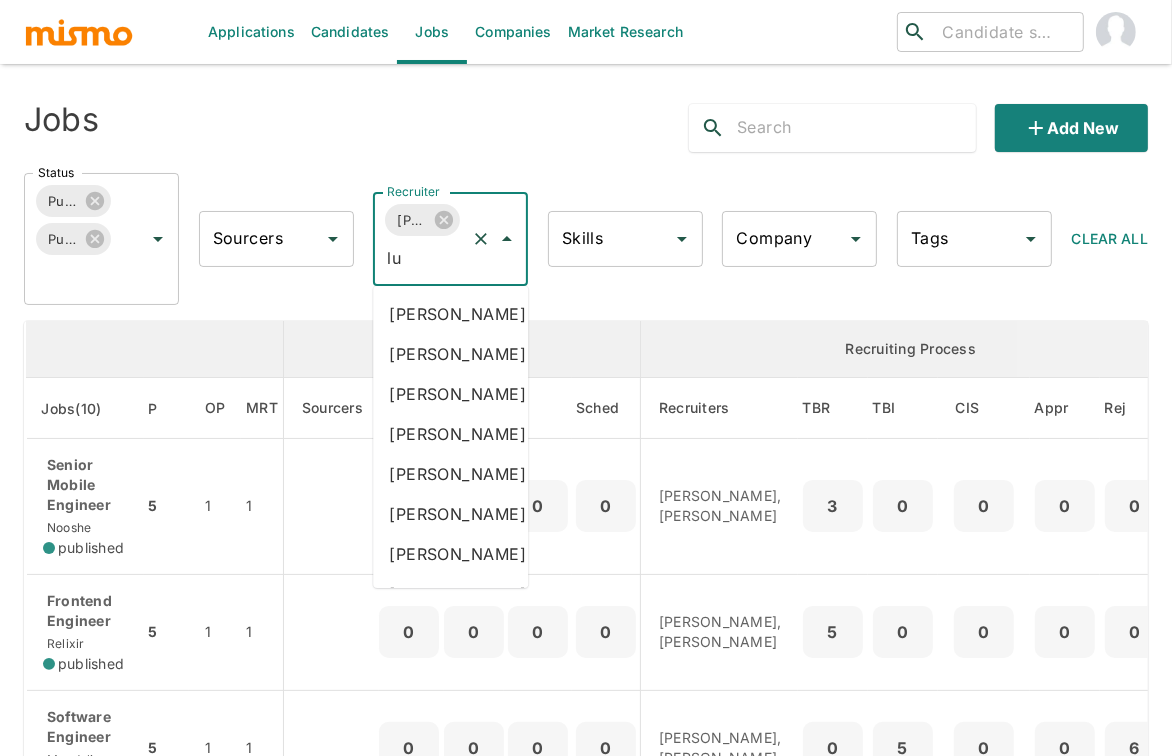 type on "luj" 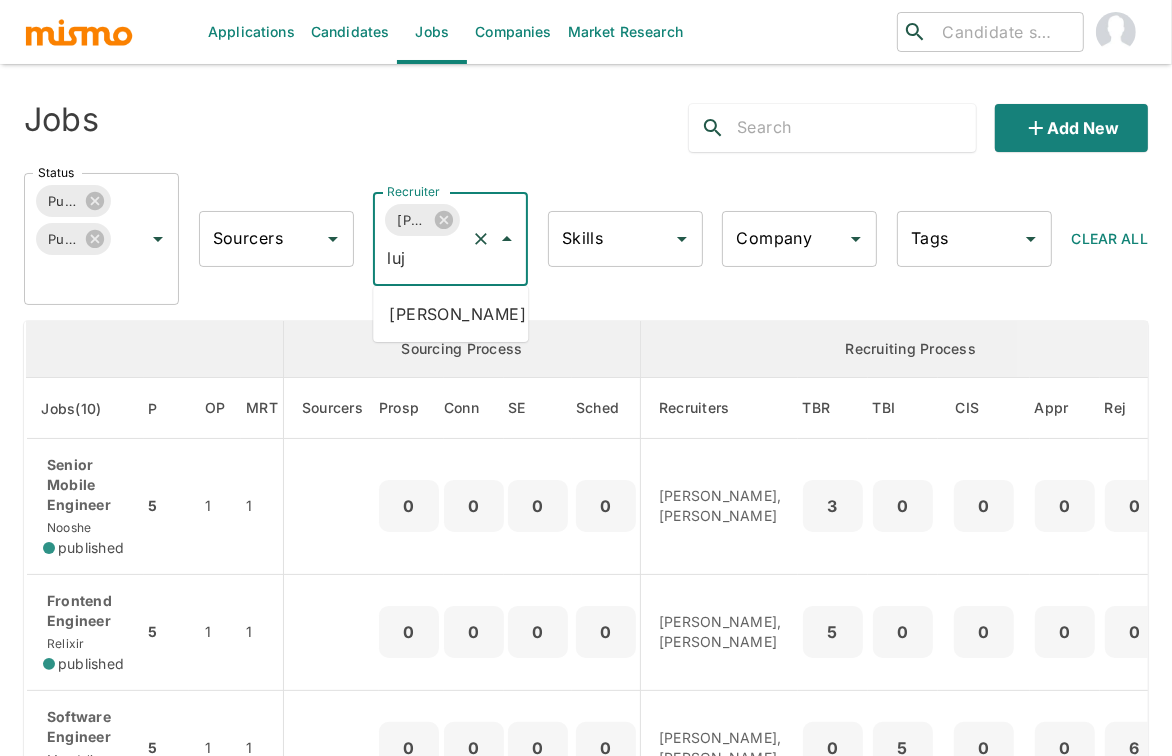 click on "Maria Lujan Ciommo" at bounding box center [450, 314] 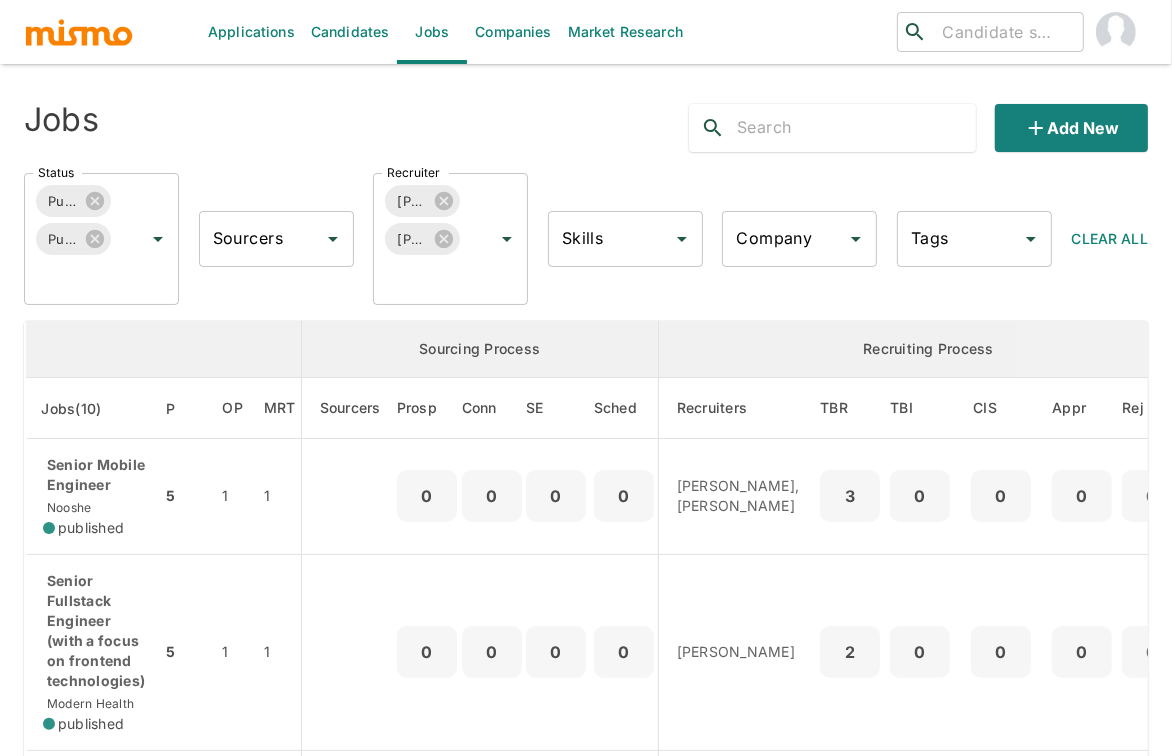 click on "Applications Candidates Jobs Companies Market Research ​ ​ Jobs  Add new Status Published Public Status Sourcers Sourcers Recruiter Carmen Vilachá Maria Lujan Ciommo Recruiter Skills Skills Company Company Tags Tags Clear All Sourcing Process Recruiting Process Jobs(10) P OP MRT Sourcers Prosp Conn SE Sched Recruiters TBR TBI CIS Appr Rej OD CD Tags Senior Mobile Engineer Nooshe published 5 1 1 0 0 0 0 Maria Lujan Ciommo, Carmen Vilachá 3 0 0 0 0 07/11/2025 07/14/2025 Senior Fullstack Engineer (with a focus on frontend technologies) Modern Health published 5 1 1 0 0 0 0 Maria Lujan Ciommo 2 0 0 0 0 07/11/2025 07/11/2025 Senior Software Engineer Mismo published 5 1 1 0 0 0 0 Maria Lujan Ciommo 0 0 0 0 0 07/29/2025 07/09/2025 Frontend Engineer Relixir published 5 1 1 0 0 0 0 Carmen Vilachá, Maria Lujan Ciommo 5 0 0 0 0 07/03/2025 07/03/2025 Software Engineer Mandolin published 5 1 1 0 0 0 0 Carmen Vilachá, Maria Lujan Ciommo 0 5 0 0 6 07/03/2025 07/03/2025 WordPress Developer General Assembly published" at bounding box center (586, 402) 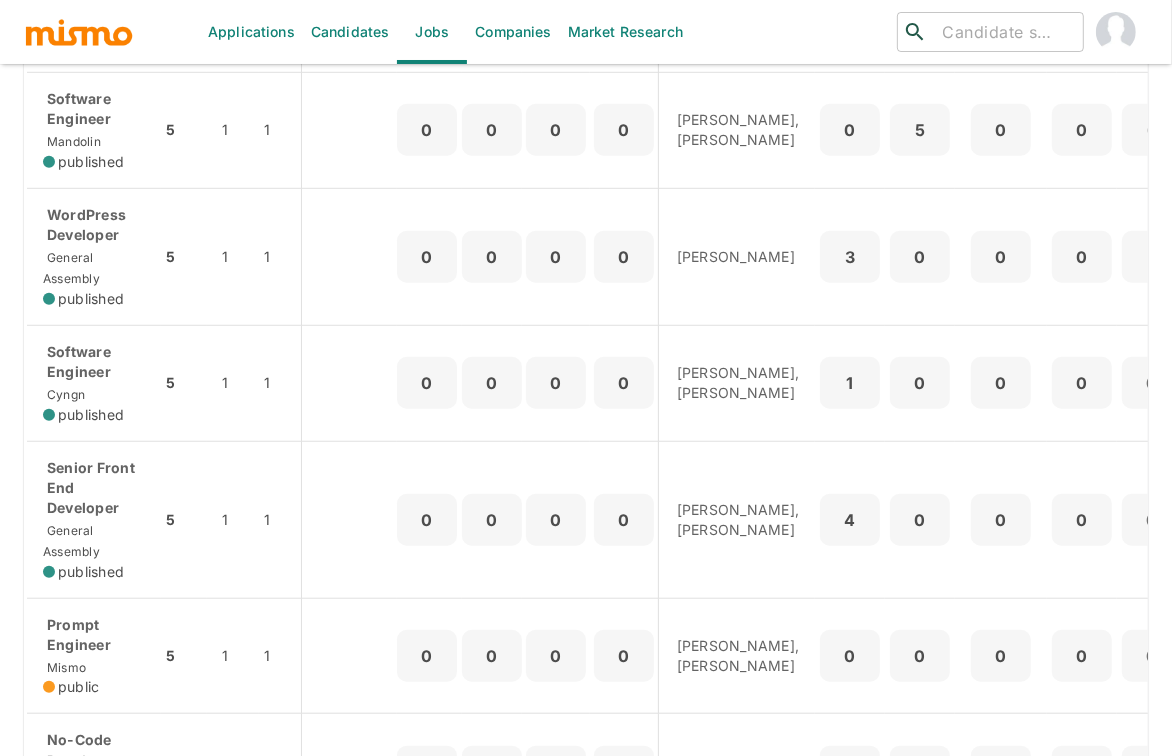 scroll, scrollTop: 933, scrollLeft: 0, axis: vertical 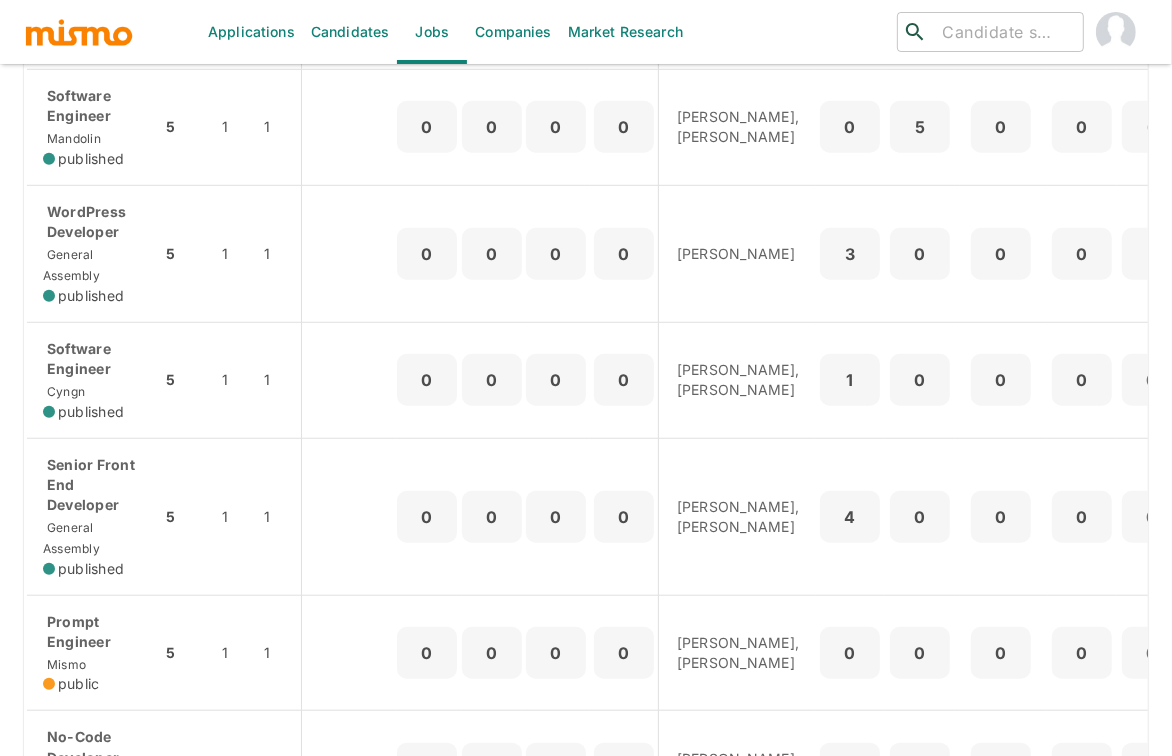 click on "Applications Candidates Jobs Companies Market Research ​ ​ Jobs  Add new Status Published Public Status Sourcers Sourcers Recruiter Carmen Vilachá Maria Lujan Ciommo Recruiter Skills Skills Company Company Tags Tags Clear All Sourcing Process Recruiting Process Jobs(10) P OP MRT Sourcers Prosp Conn SE Sched Recruiters TBR TBI CIS Appr Rej OD CD Tags Senior Mobile Engineer Nooshe published 5 1 1 0 0 0 0 Maria Lujan Ciommo, Carmen Vilachá 3 0 0 0 0 07/11/2025 07/14/2025 Senior Fullstack Engineer (with a focus on frontend technologies) Modern Health published 5 1 1 0 0 0 0 Maria Lujan Ciommo 2 0 0 0 0 07/11/2025 07/11/2025 Senior Software Engineer Mismo published 5 1 1 0 0 0 0 Maria Lujan Ciommo 0 0 0 0 0 07/29/2025 07/09/2025 Frontend Engineer Relixir published 5 1 1 0 0 0 0 Carmen Vilachá, Maria Lujan Ciommo 5 0 0 0 0 07/03/2025 07/03/2025 Software Engineer Mandolin published 5 1 1 0 0 0 0 Carmen Vilachá, Maria Lujan Ciommo 0 5 0 0 6 07/03/2025 07/03/2025 WordPress Developer General Assembly" at bounding box center (586, -531) 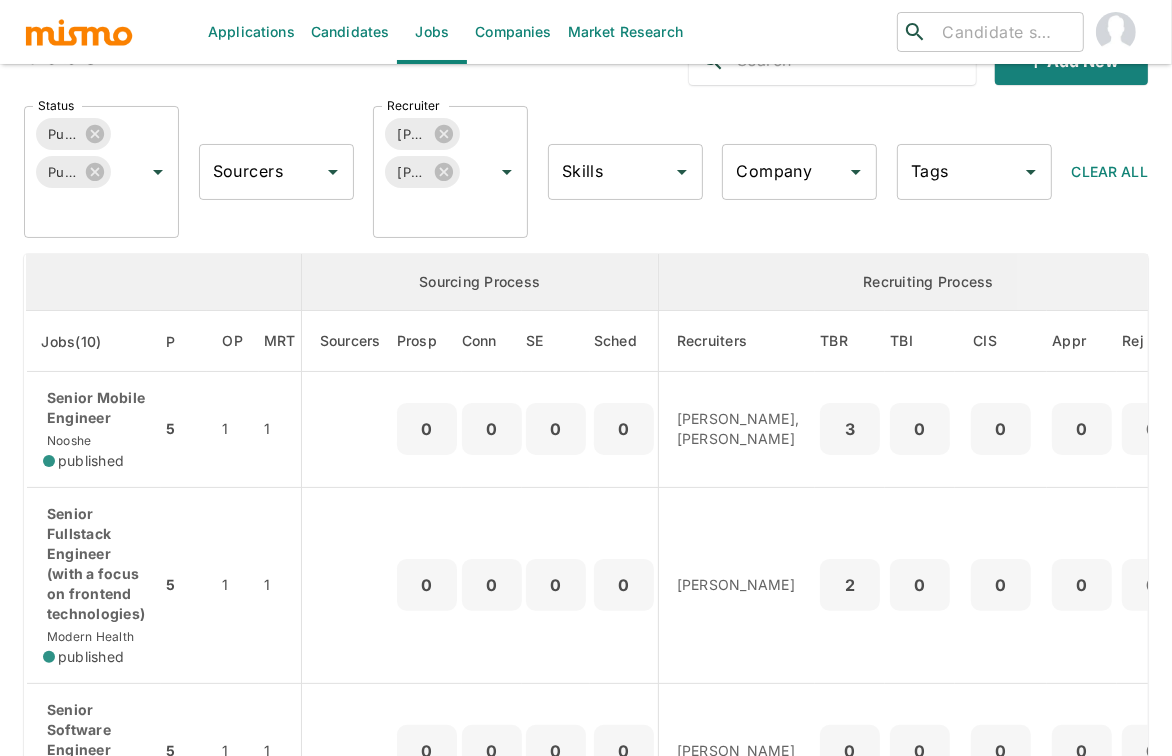 scroll, scrollTop: 0, scrollLeft: 0, axis: both 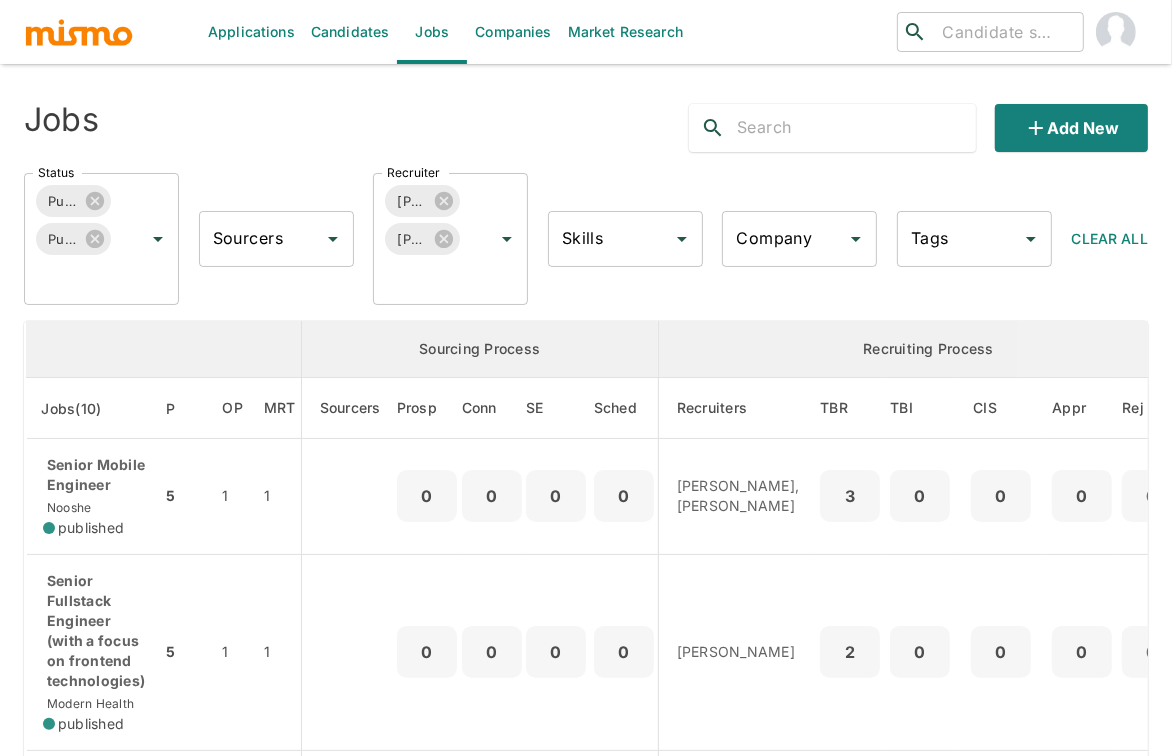 click on "Company" at bounding box center [784, 239] 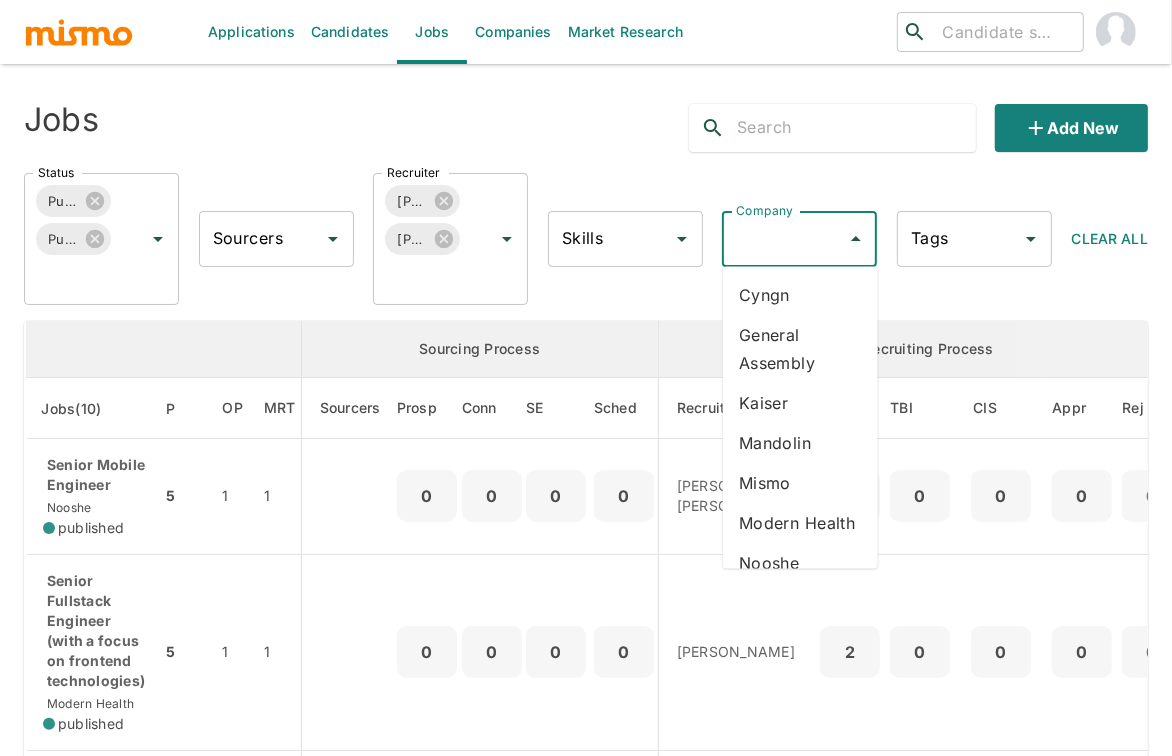click on "Cyngn" at bounding box center (800, 295) 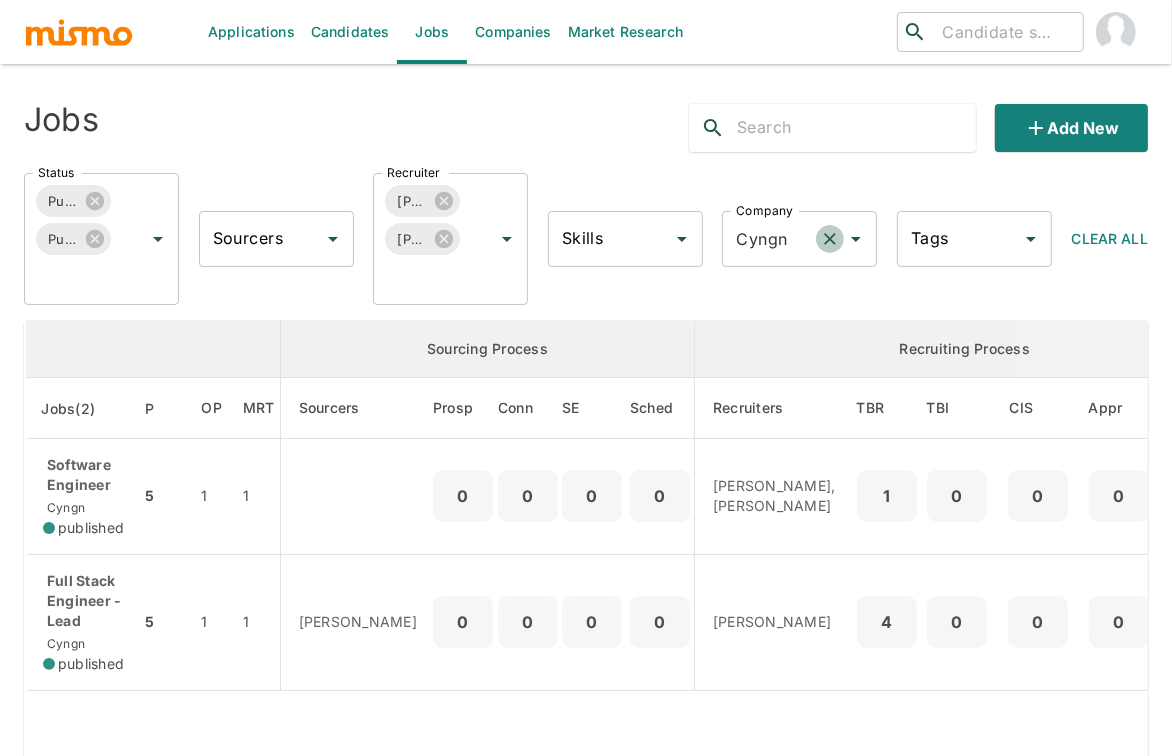 click 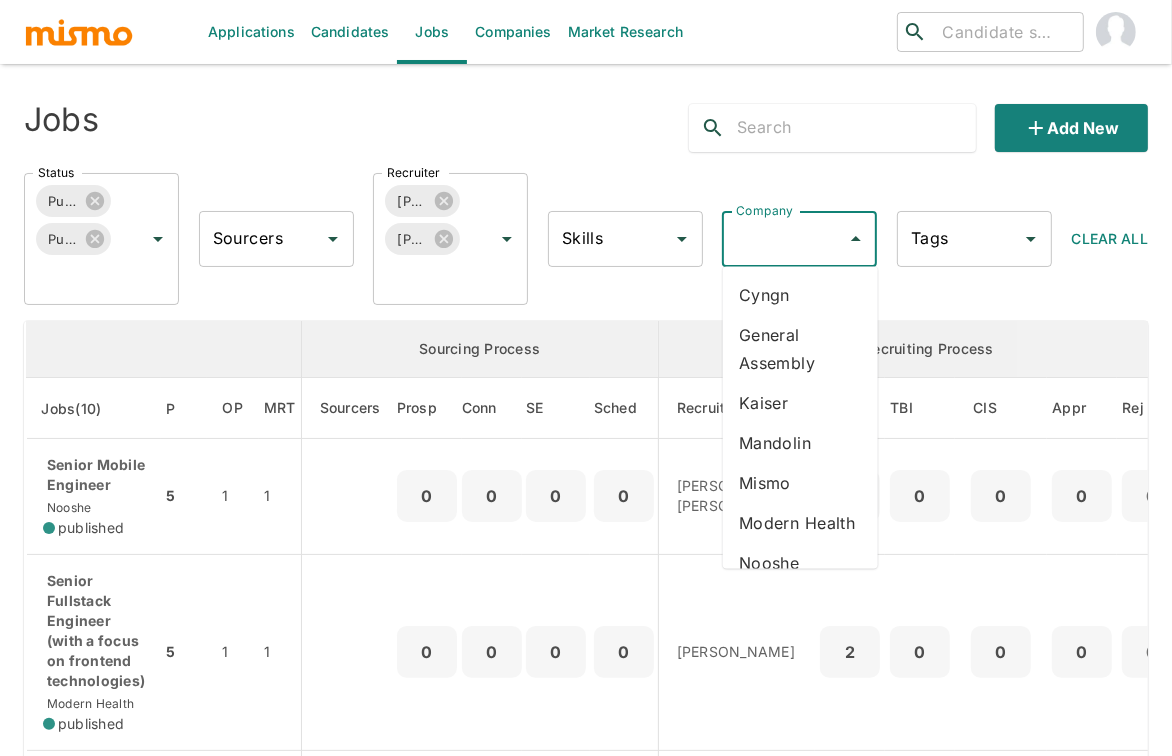 click on "Company" at bounding box center (784, 239) 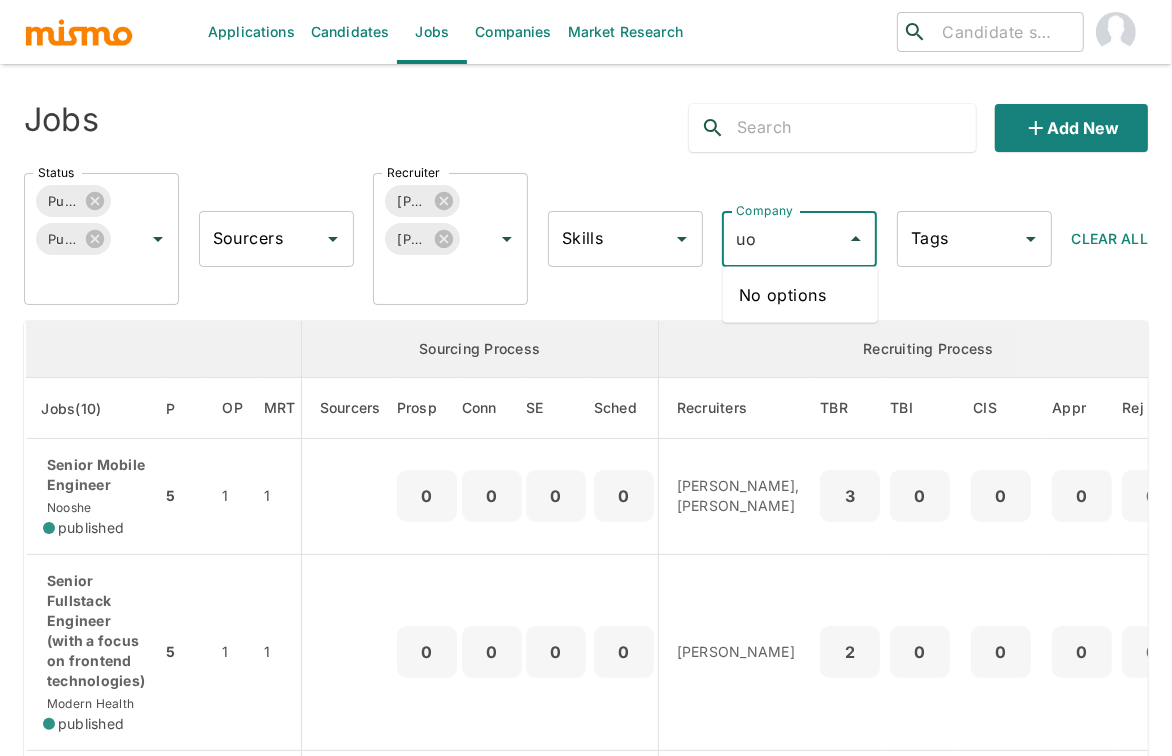 type on "u" 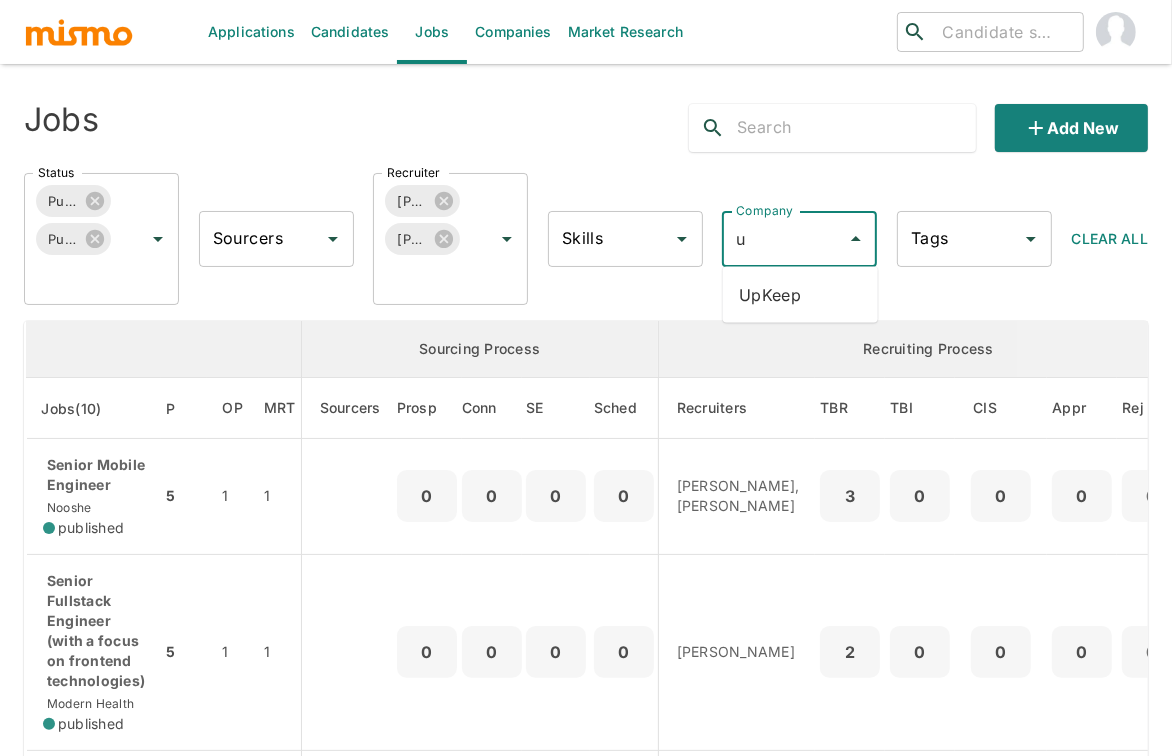 click on "UpKeep" at bounding box center (800, 295) 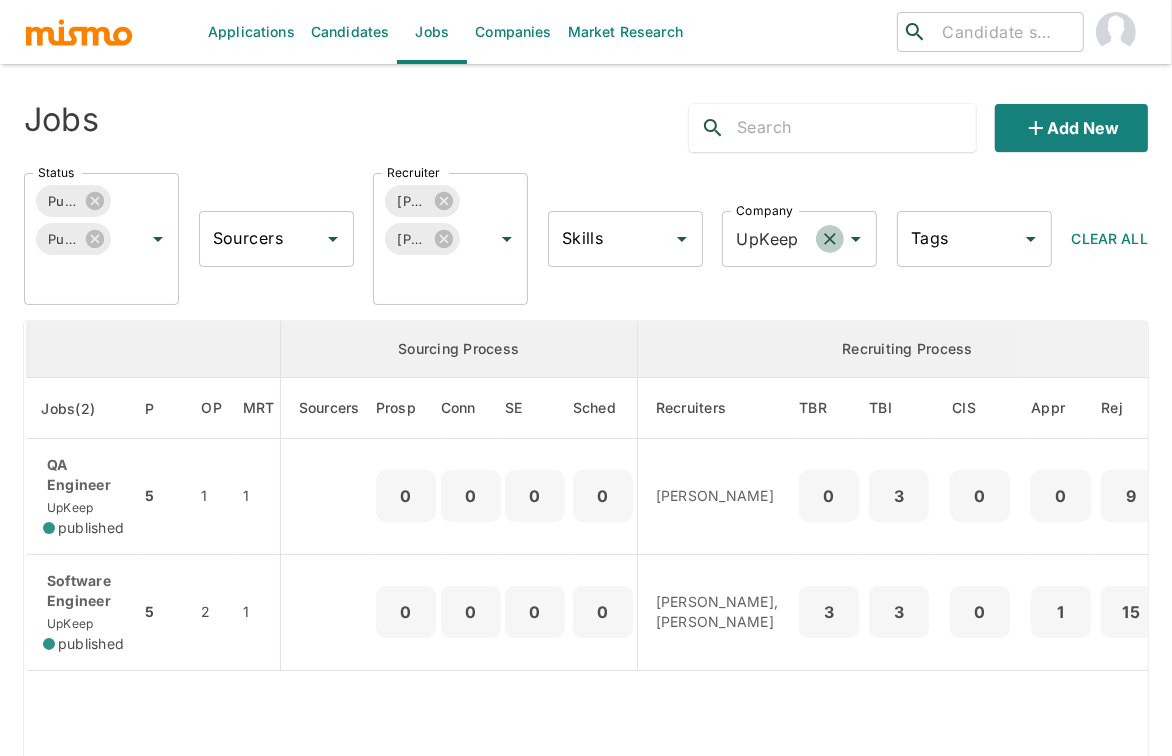 click 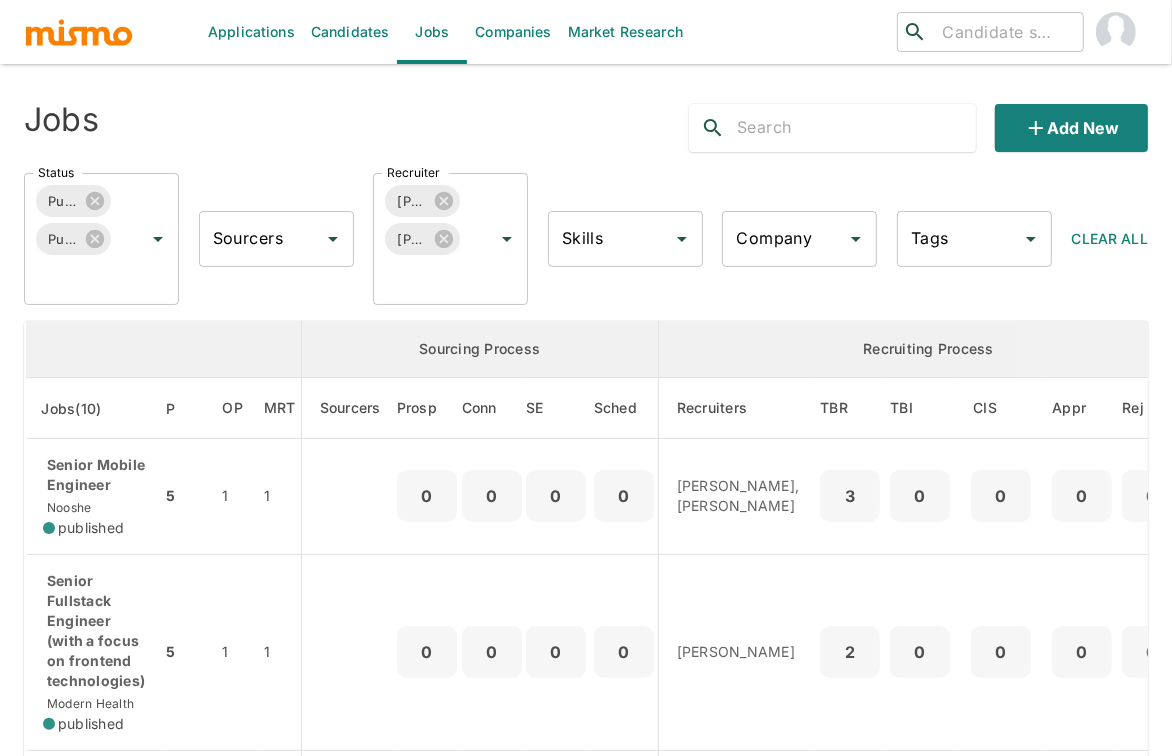 click on "Status Published Public Status Sourcers Sourcers Recruiter Carmen Vilachá Maria Lujan Ciommo Recruiter Skills Skills Company Company Tags Tags Clear All" at bounding box center (578, 231) 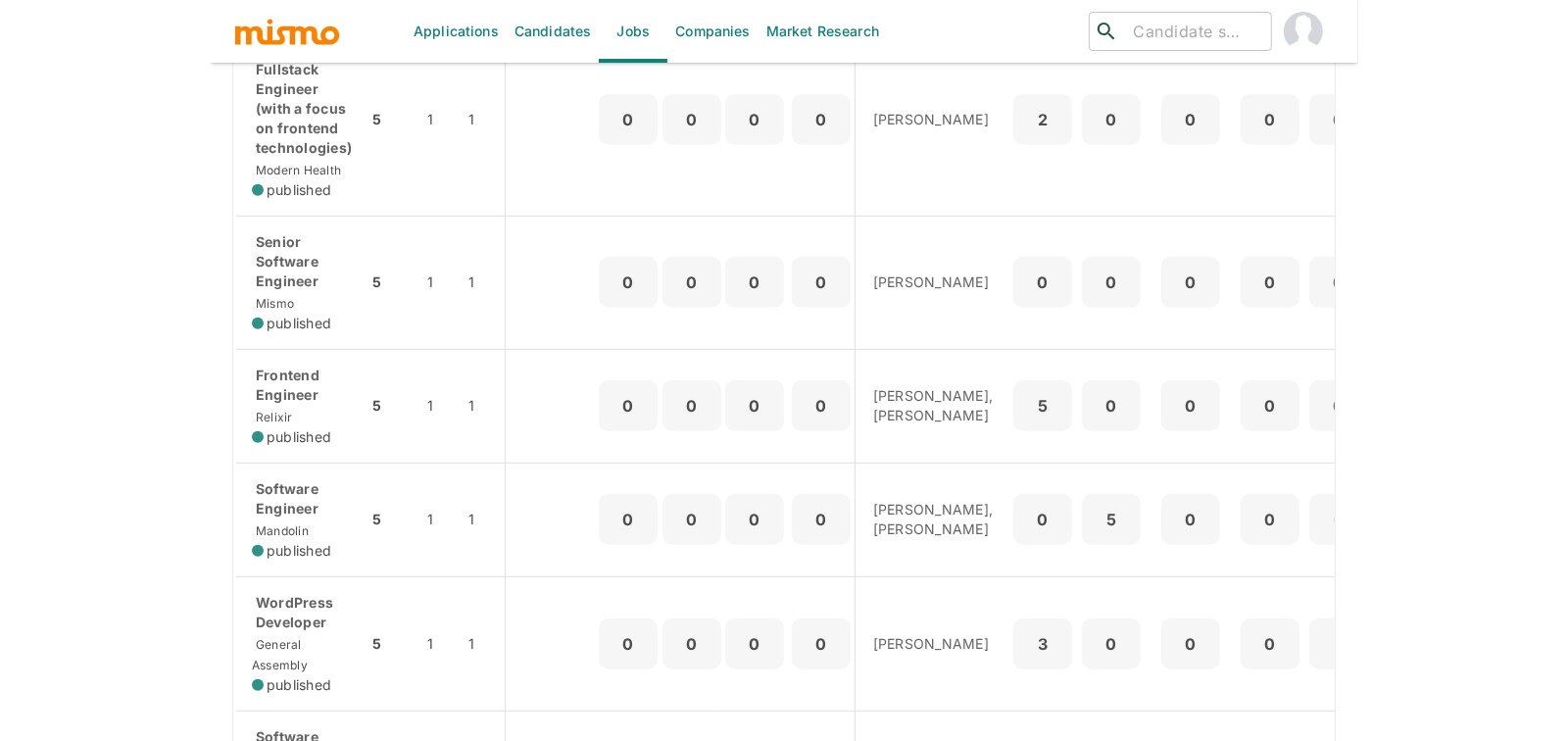 scroll, scrollTop: 522, scrollLeft: 0, axis: vertical 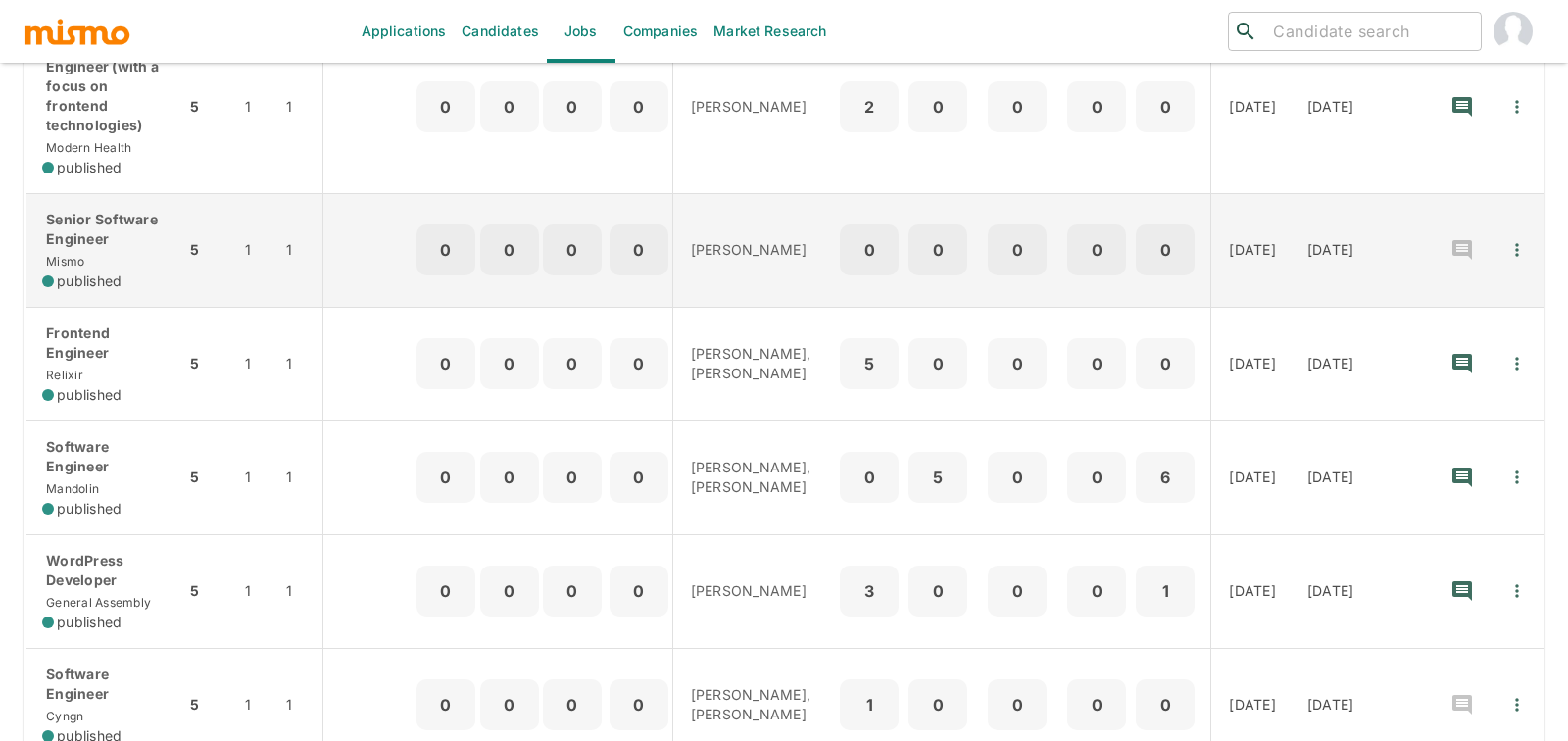 click 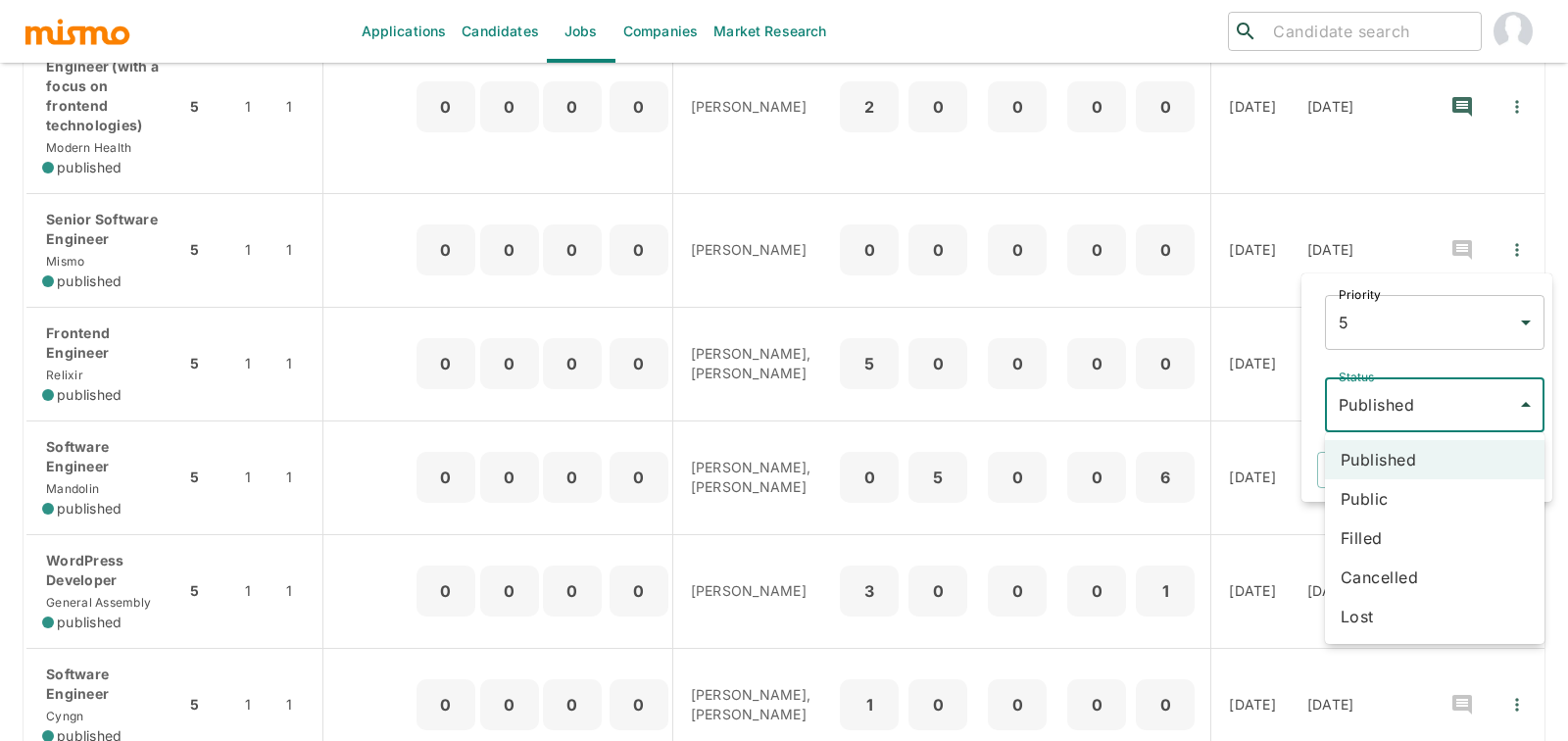 click on "Applications Candidates Jobs Companies Market Research ​ ​ Jobs  Add new Status Published Public Status Sourcers Sourcers Recruiter Carmen Vilachá Maria Lujan Ciommo Recruiter Skills Skills Company Company Tags Tags Clear All Sourcing Process Recruiting Process Jobs(10) P OP MRT Sourcers Prosp Conn SE Sched Recruiters TBR TBI CIS Appr Rej OD CD Tags Senior Mobile Engineer Nooshe published 5 1 1 0 0 0 0 Maria Lujan Ciommo, Carmen Vilachá 3 0 0 0 0 07/11/2025 07/14/2025 Senior Fullstack Engineer (with a focus on frontend technologies) Modern Health published 5 1 1 0 0 0 0 Maria Lujan Ciommo 2 0 0 0 0 07/11/2025 07/11/2025 Senior Software Engineer Mismo published 5 1 1 0 0 0 0 Maria Lujan Ciommo 0 0 0 0 0 07/29/2025 07/09/2025 Frontend Engineer Relixir published 5 1 1 0 0 0 0 Carmen Vilachá, Maria Lujan Ciommo 5 0 0 0 0 07/03/2025 07/03/2025 Software Engineer Mandolin published 5 1 1 0 0 0 0 Carmen Vilachá, Maria Lujan Ciommo 0 5 0 0 6 07/03/2025 07/03/2025 WordPress Developer General Assembly 5 1" at bounding box center [784, -128] 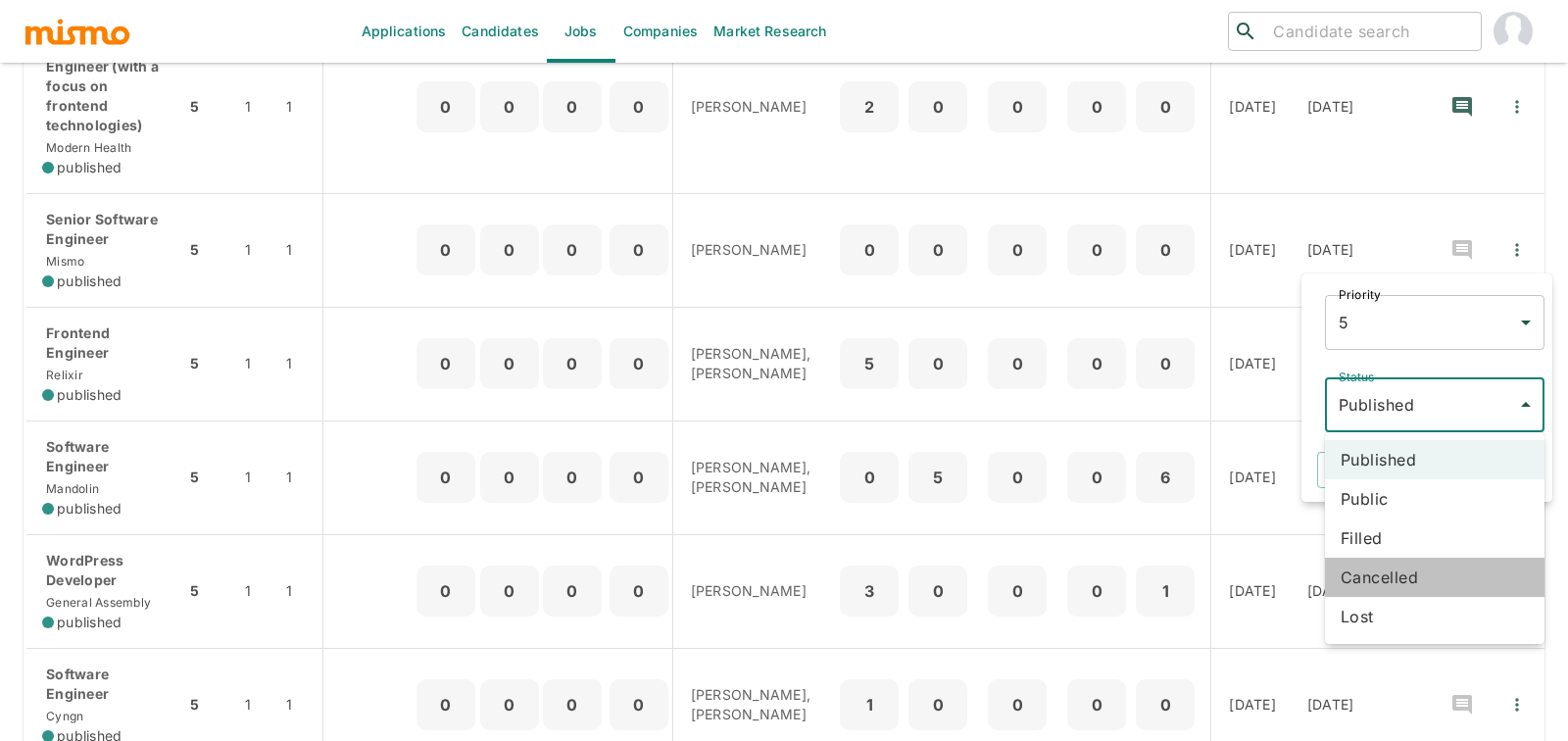 click on "Cancelled" at bounding box center [1435, 577] 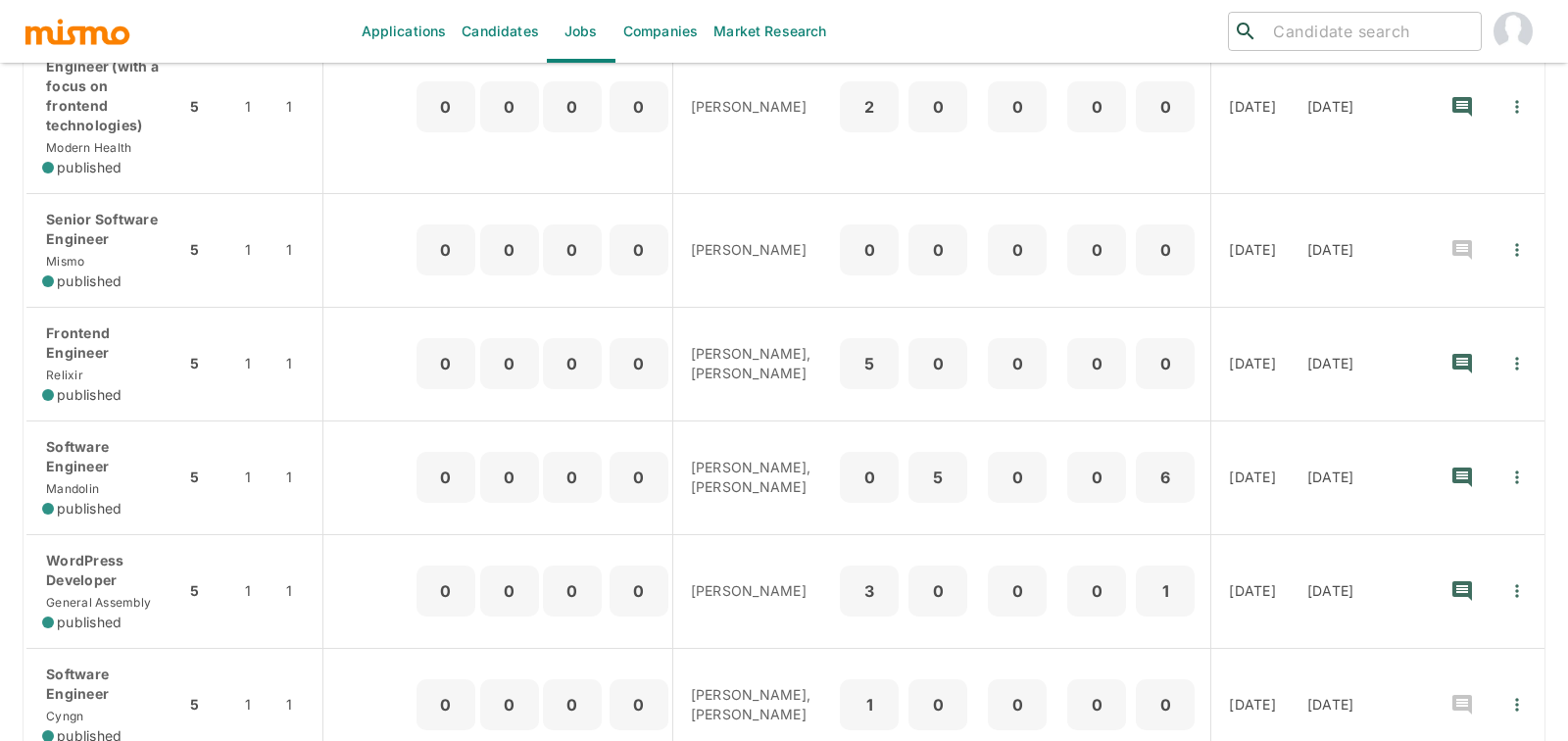 click on "Applications Candidates Jobs Companies Market Research ​ ​ Jobs  Add new Status Published Public Status Sourcers Sourcers Recruiter Carmen Vilachá Maria Lujan Ciommo Recruiter Skills Skills Company Company Tags Tags Clear All Sourcing Process Recruiting Process Jobs(10) P OP MRT Sourcers Prosp Conn SE Sched Recruiters TBR TBI CIS Appr Rej OD CD Tags Senior Mobile Engineer Nooshe published 5 1 1 0 0 0 0 Maria Lujan Ciommo, Carmen Vilachá 3 0 0 0 0 07/11/2025 07/14/2025 Senior Fullstack Engineer (with a focus on frontend technologies) Modern Health published 5 1 1 0 0 0 0 Maria Lujan Ciommo 2 0 0 0 0 07/11/2025 07/11/2025 Senior Software Engineer Mismo published 5 1 1 0 0 0 0 Maria Lujan Ciommo 0 0 0 0 0 07/29/2025 07/09/2025 Frontend Engineer Relixir published 5 1 1 0 0 0 0 Carmen Vilachá, Maria Lujan Ciommo 5 0 0 0 0 07/03/2025 07/03/2025 Software Engineer Mandolin published 5 1 1 0 0 0 0 Carmen Vilachá, Maria Lujan Ciommo 0 5 0 0 6 07/03/2025 07/03/2025 WordPress Developer General Assembly" at bounding box center (784, -128) 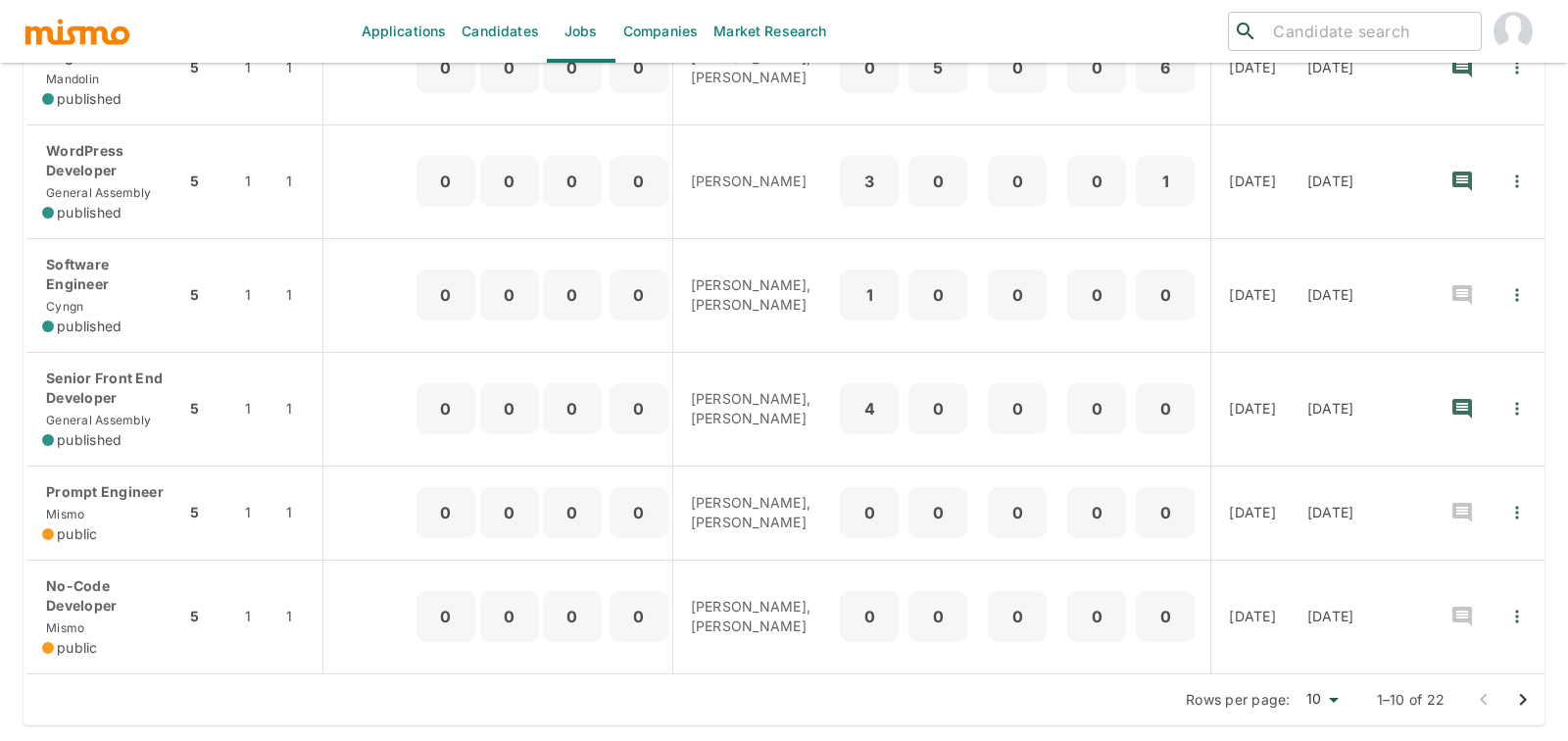 scroll, scrollTop: 1103, scrollLeft: 0, axis: vertical 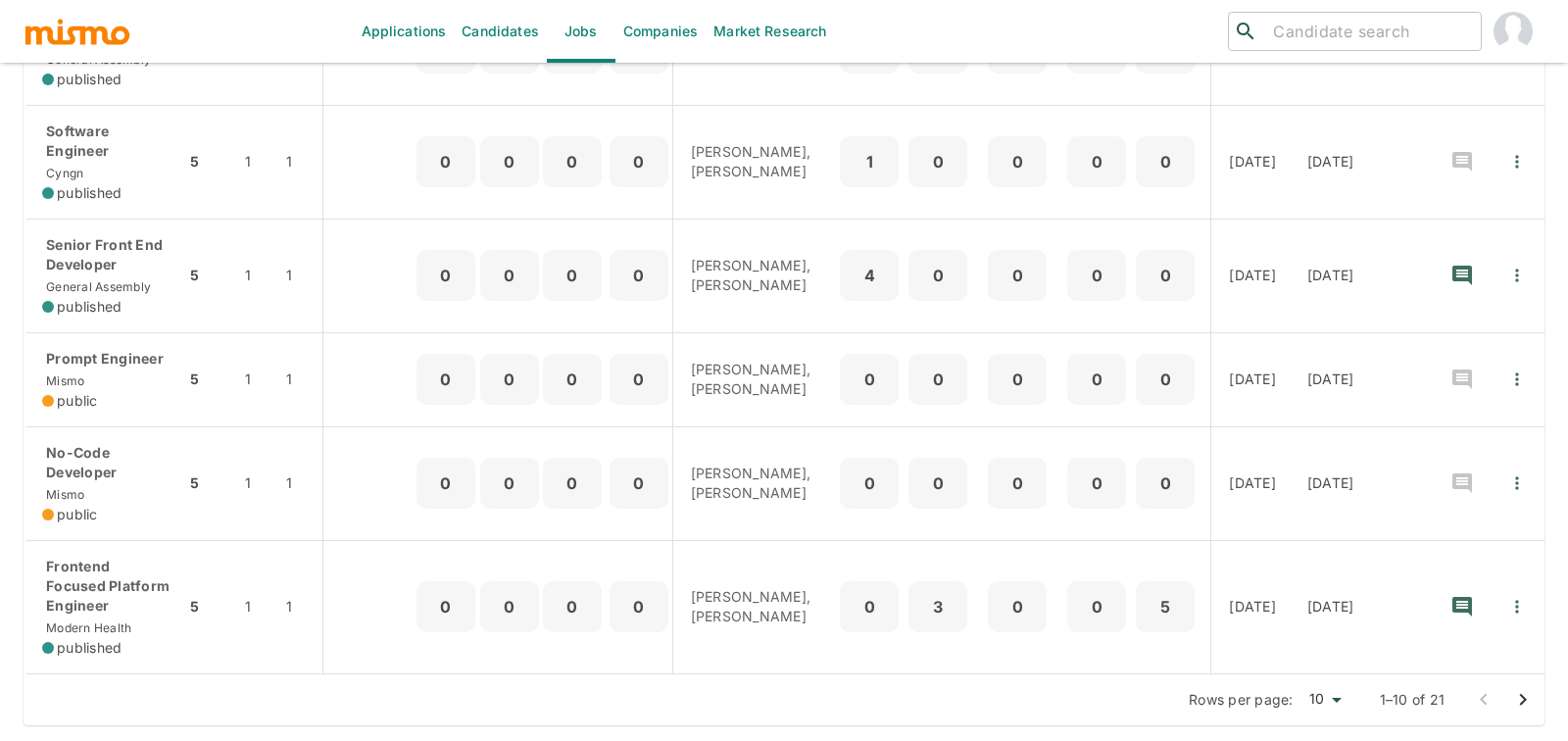 click 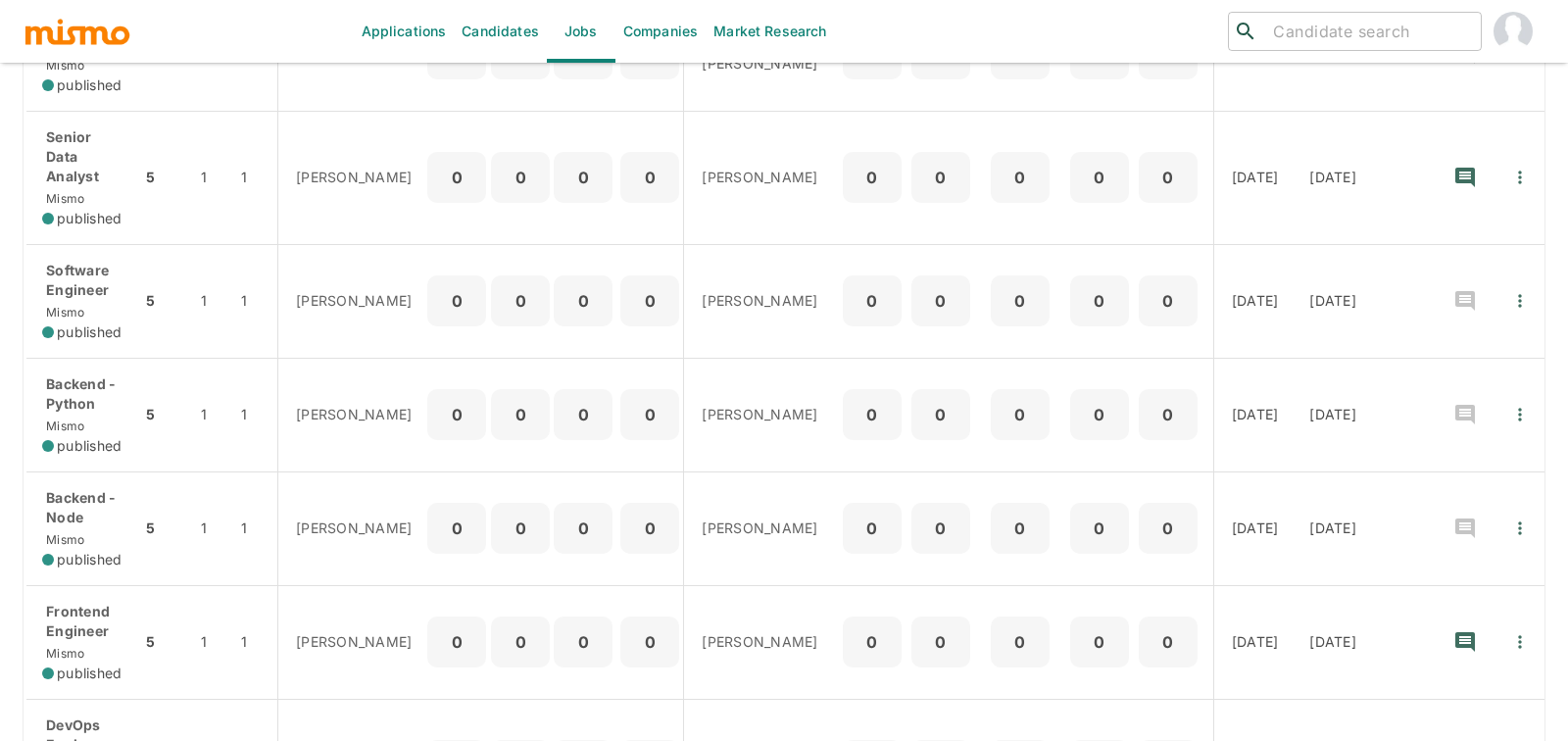scroll, scrollTop: 907, scrollLeft: 0, axis: vertical 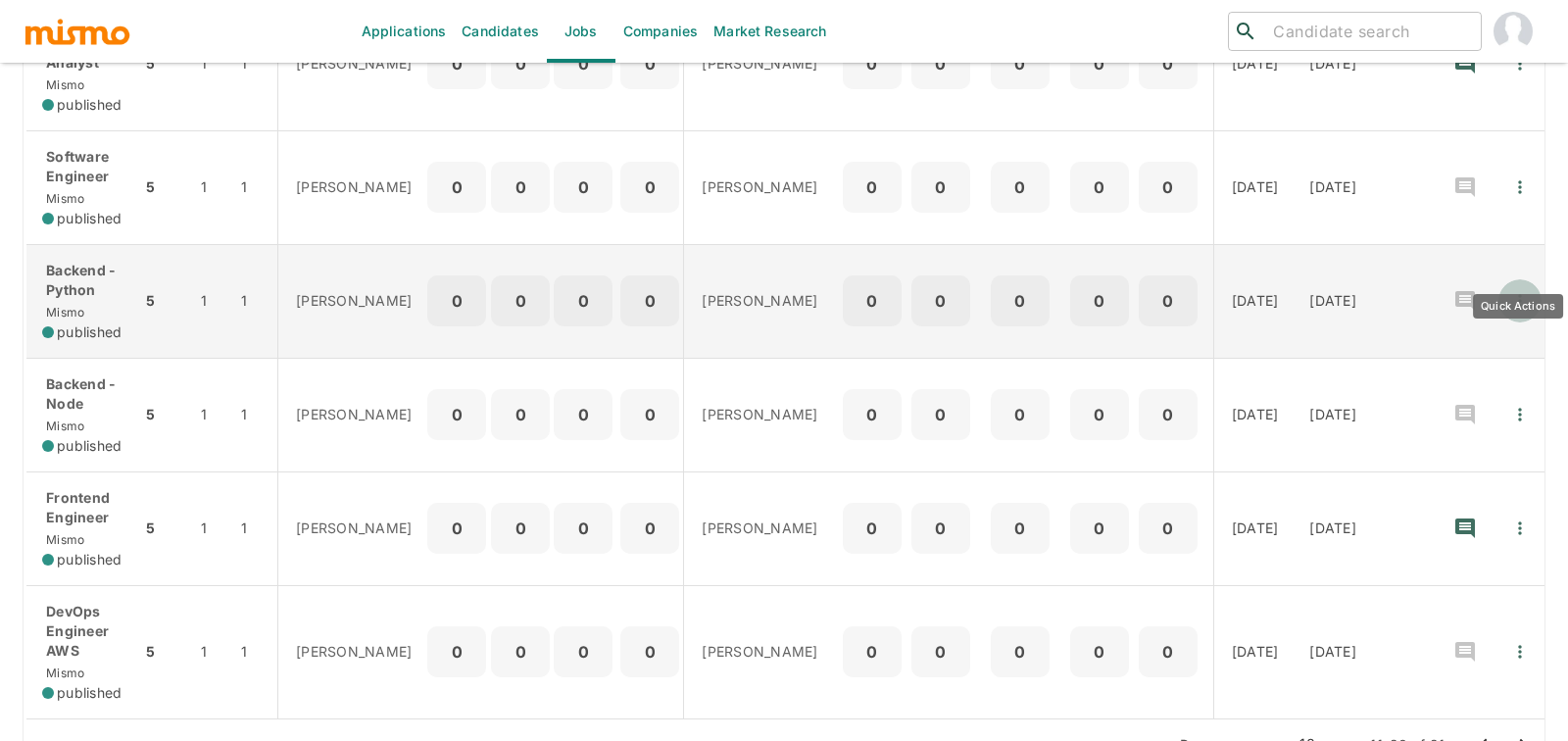 click 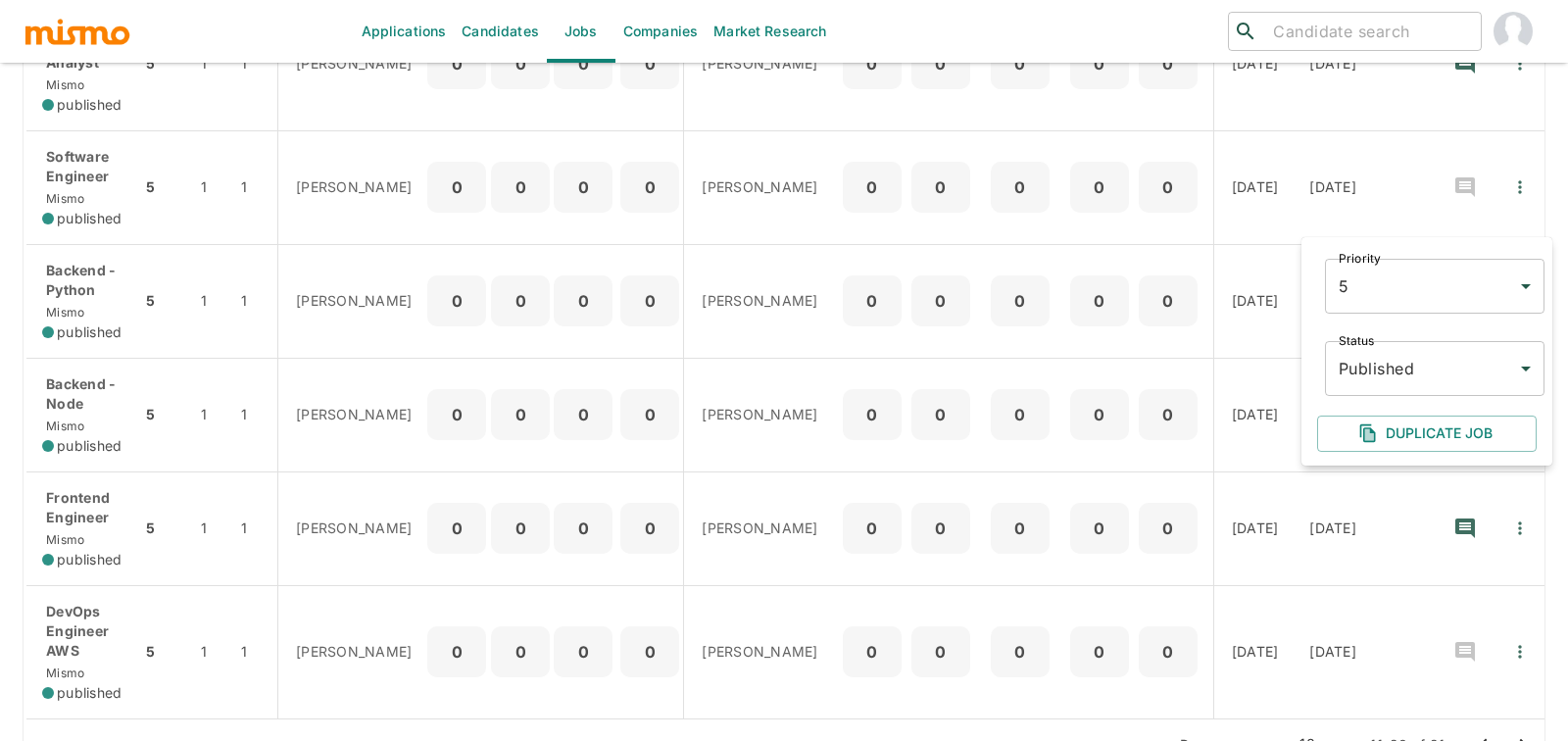 click at bounding box center [784, 370] 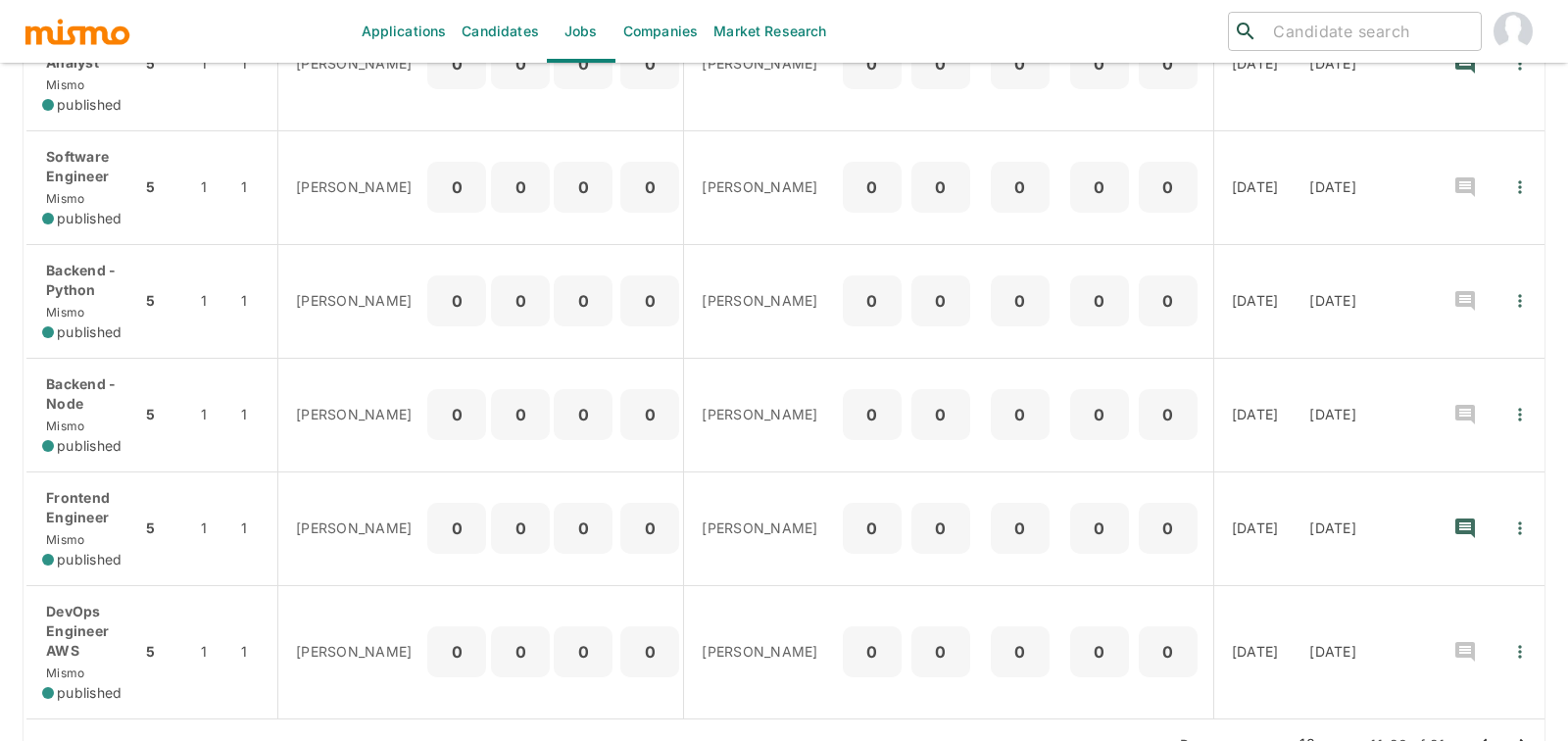 click on "Applications Candidates Jobs Companies Market Research ​ ​ Jobs  Add new Status Published Public Status Sourcers Sourcers Recruiter Carmen Vilachá Maria Lujan Ciommo Recruiter Skills Skills Company Company Tags Tags Clear All Sourcing Process Recruiting Process Jobs(10) P OP MRT Sourcers Prosp Conn SE Sched Recruiters TBR TBI CIS Appr Rej OD CD Tags QA Engineer UpKeep published 5 1 1 0 0 0 0 Maria Lujan Ciommo 0 3 0 0 9 06/12/2025 06/12/2025 Software Engineer UpKeep published 5 2 1 0 0 0 0 Carmen Vilachá, Maria Lujan Ciommo 3 3 0 1 15 04/16/2025 04/16/2025 Full Stack Engineer - Lead Cyngn published 5 1 1 Maria Lujan Ciommo 0 0 0 0 Maria Lujan Ciommo 4 0 0 0 7 01/09/2025 01/09/2025 Software Engineer Mismo published 5 1 1 0 0 0 0 Carmen Vilachá, Maria Lujan Ciommo 0 0 0 0 0 04/29/2025 Senior Data Analyst Mismo published 5 1 1 Maria Lujan Ciommo 0 0 0 0 Maria Lujan Ciommo 0 0 0 0 0 01/07/2025 01/08/2025 Software Engineer Mismo published 5 1 1 Carmen Vilachá 0 0 0 0 Carmen Vilachá 0 0 0 0 0 5 1" at bounding box center (784, -513) 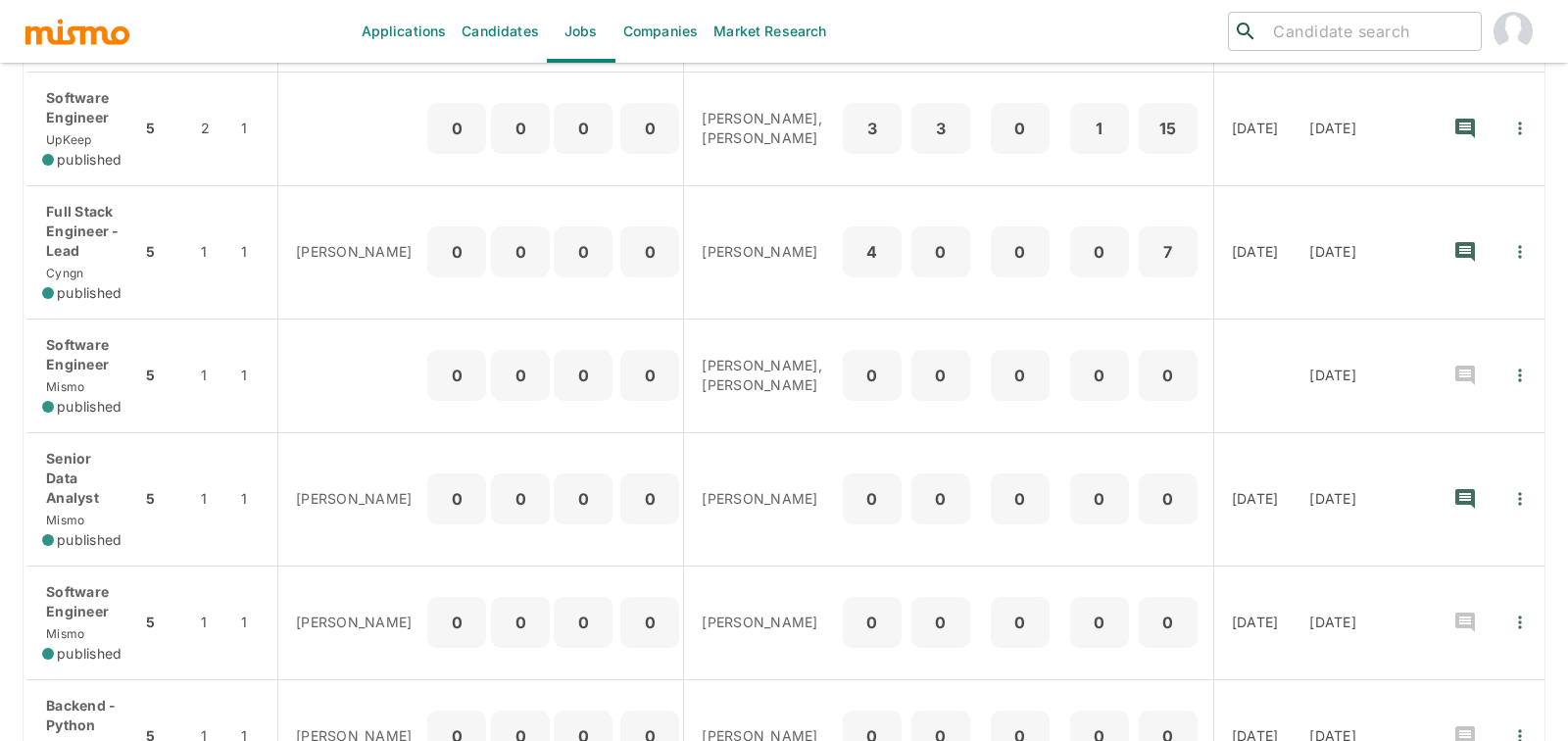 scroll, scrollTop: 471, scrollLeft: 0, axis: vertical 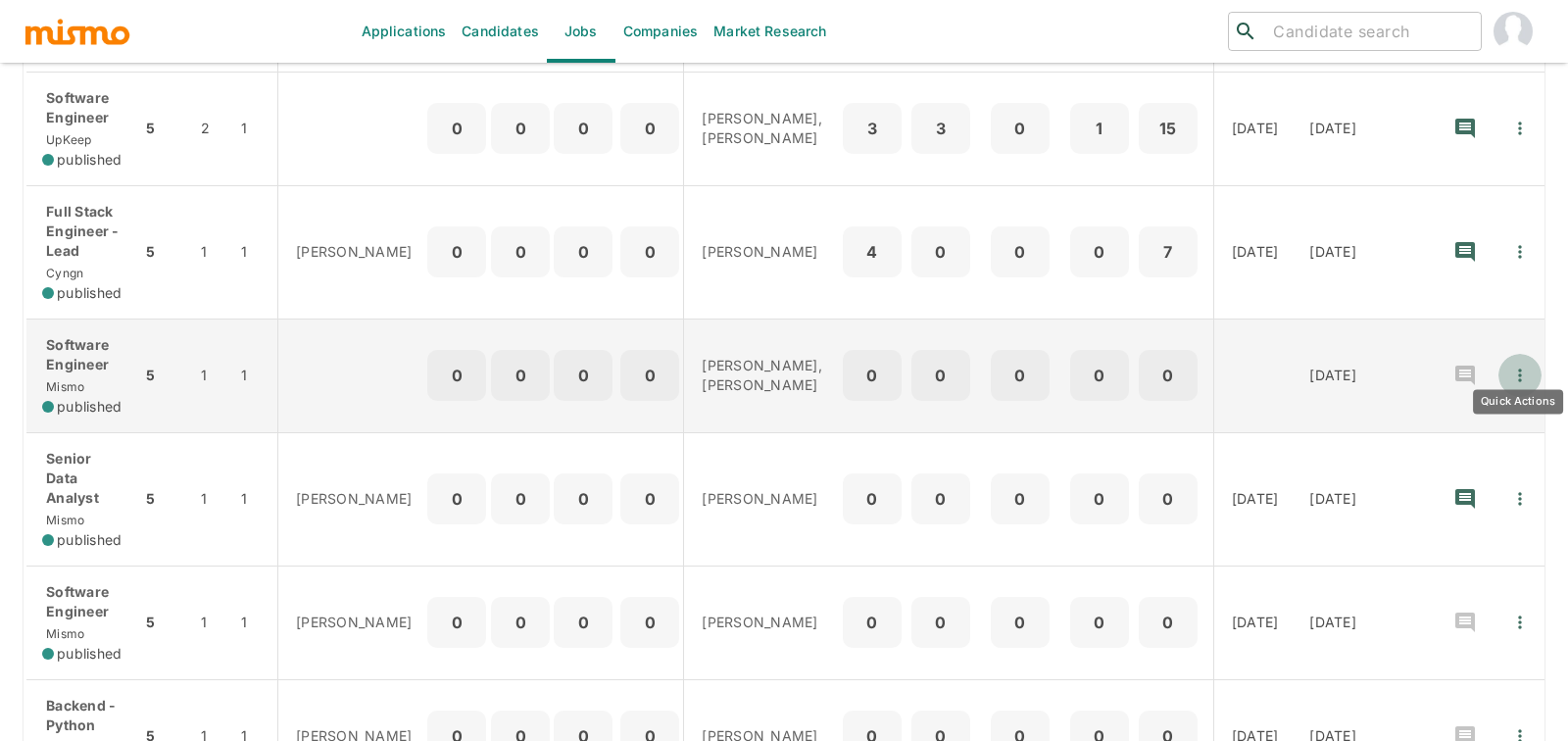 click 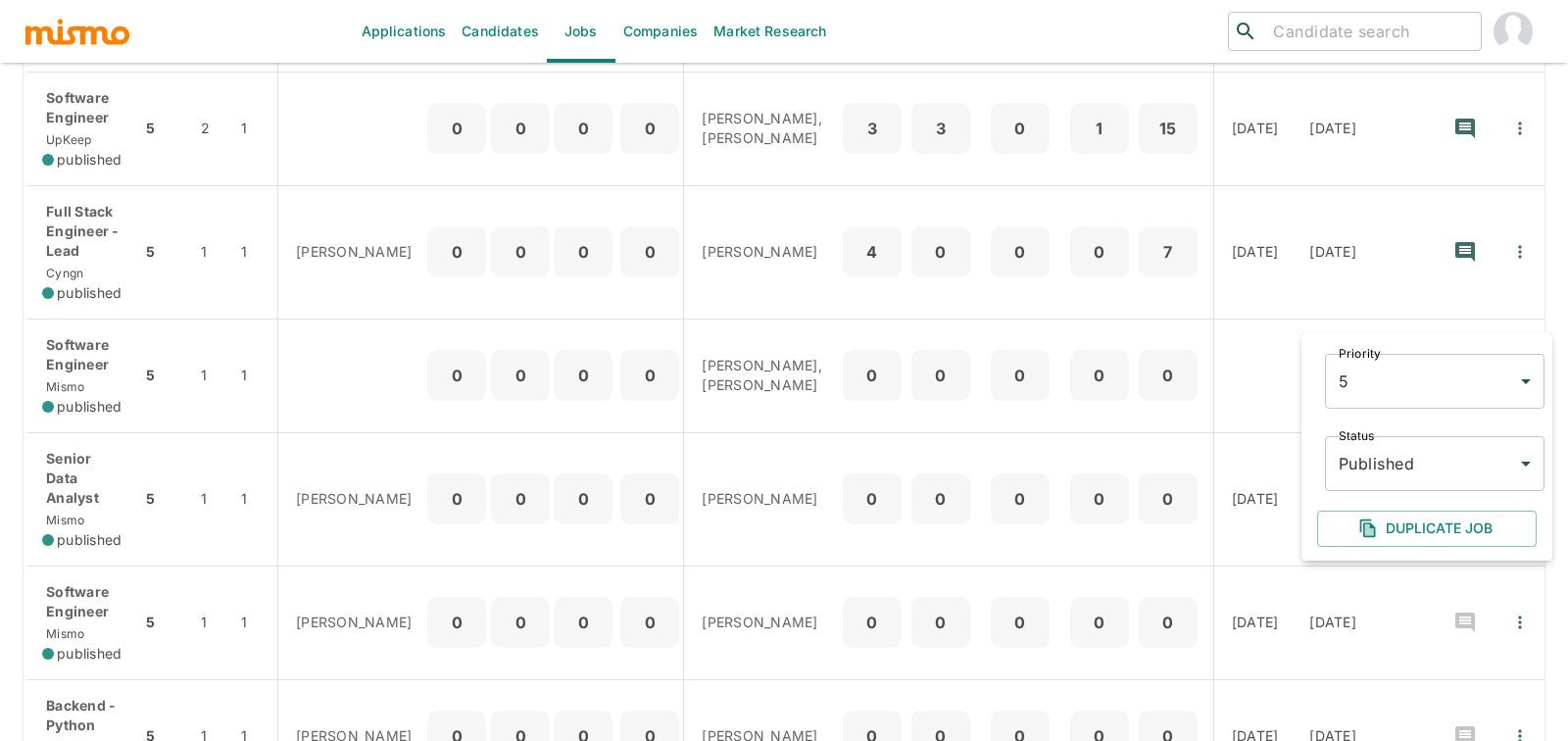 click on "Applications Candidates Jobs Companies Market Research ​ ​ Jobs  Add new Status Published Public Status Sourcers Sourcers Recruiter Carmen Vilachá Maria Lujan Ciommo Recruiter Skills Skills Company Company Tags Tags Clear All Sourcing Process Recruiting Process Jobs(10) P OP MRT Sourcers Prosp Conn SE Sched Recruiters TBR TBI CIS Appr Rej OD CD Tags QA Engineer UpKeep published 5 1 1 0 0 0 0 Maria Lujan Ciommo 0 3 0 0 9 06/12/2025 06/12/2025 Software Engineer UpKeep published 5 2 1 0 0 0 0 Carmen Vilachá, Maria Lujan Ciommo 3 3 0 1 15 04/16/2025 04/16/2025 Full Stack Engineer - Lead Cyngn published 5 1 1 Maria Lujan Ciommo 0 0 0 0 Maria Lujan Ciommo 4 0 0 0 7 01/09/2025 01/09/2025 Software Engineer Mismo published 5 1 1 0 0 0 0 Carmen Vilachá, Maria Lujan Ciommo 0 0 0 0 0 04/29/2025 Senior Data Analyst Mismo published 5 1 1 Maria Lujan Ciommo 0 0 0 0 Maria Lujan Ciommo 0 0 0 0 0 01/07/2025 01/08/2025 Software Engineer Mismo published 5 1 1 Carmen Vilachá 0 0 0 0 Carmen Vilachá 0 0 0 0 0 Mismo 5" at bounding box center (784, -77) 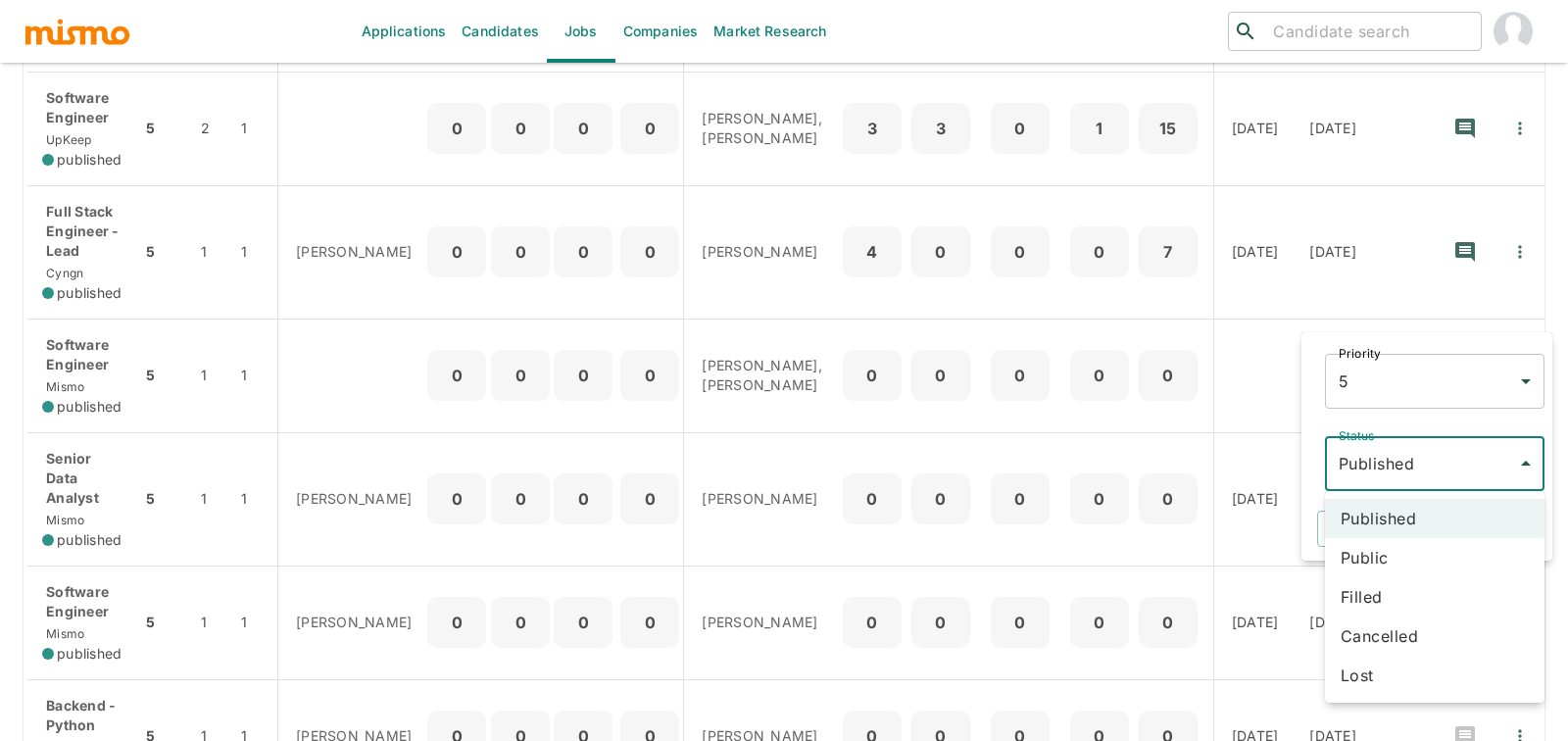 click on "Cancelled" at bounding box center (1435, 636) 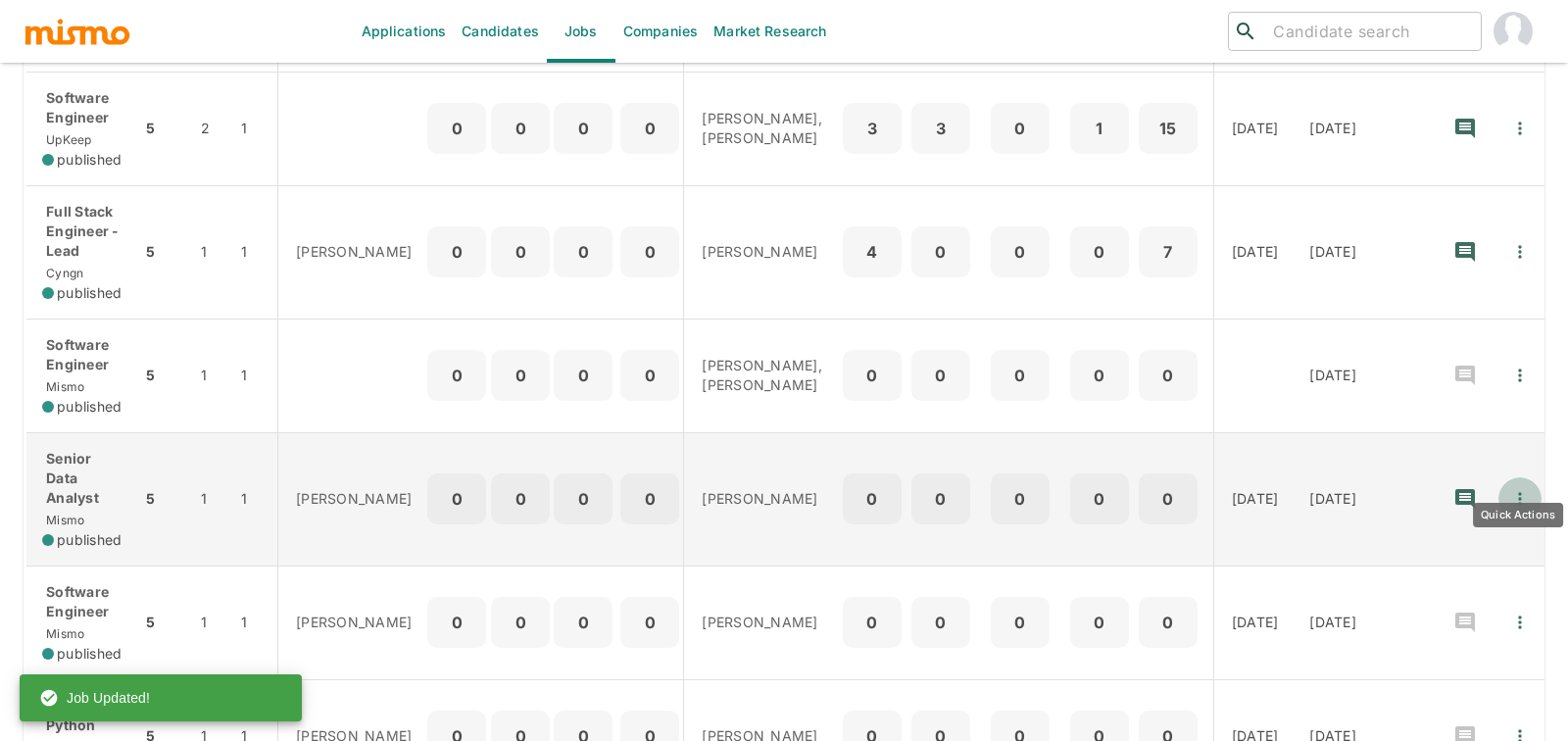 click 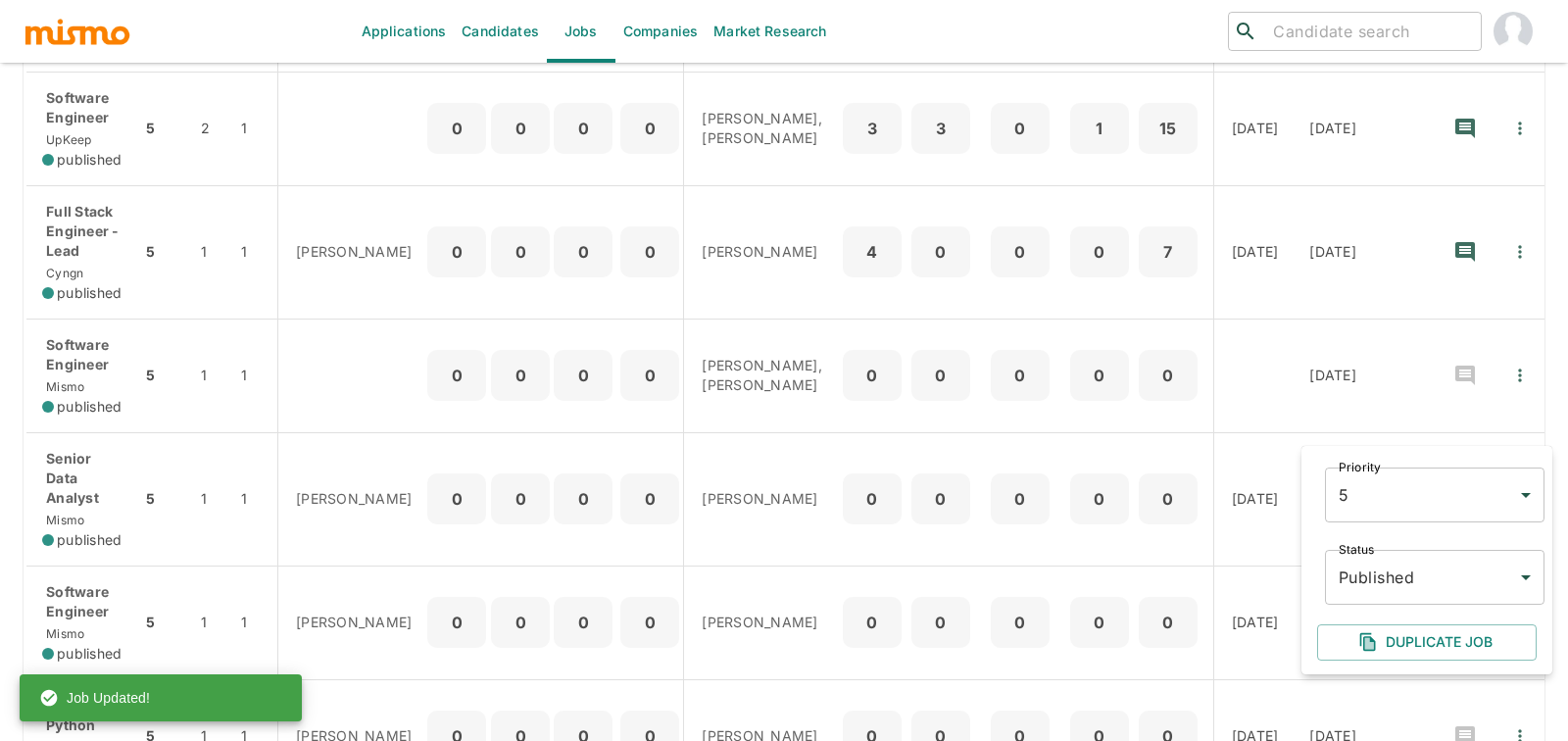 click on "Applications Candidates Jobs Companies Market Research ​ ​ Jobs  Add new Status Published Public Status Sourcers Sourcers Recruiter Carmen Vilachá Maria Lujan Ciommo Recruiter Skills Skills Company Company Tags Tags Clear All Sourcing Process Recruiting Process Jobs(10) P OP MRT Sourcers Prosp Conn SE Sched Recruiters TBR TBI CIS Appr Rej OD CD Tags QA Engineer UpKeep published 5 1 1 0 0 0 0 Maria Lujan Ciommo 0 3 0 0 9 06/12/2025 06/12/2025 Software Engineer UpKeep published 5 2 1 0 0 0 0 Carmen Vilachá, Maria Lujan Ciommo 3 3 0 1 15 04/16/2025 04/16/2025 Full Stack Engineer - Lead Cyngn published 5 1 1 Maria Lujan Ciommo 0 0 0 0 Maria Lujan Ciommo 4 0 0 0 7 01/09/2025 01/09/2025 Software Engineer Mismo published 5 1 1 0 0 0 0 Carmen Vilachá, Maria Lujan Ciommo 0 0 0 0 0 04/29/2025 Senior Data Analyst Mismo published 5 1 1 Maria Lujan Ciommo 0 0 0 0 Maria Lujan Ciommo 0 0 0 0 0 01/07/2025 01/08/2025 Software Engineer Mismo published 5 1 1 Carmen Vilachá 0 0 0 0 Carmen Vilachá 0 0 0 0 0 Mismo 5" at bounding box center (784, -77) 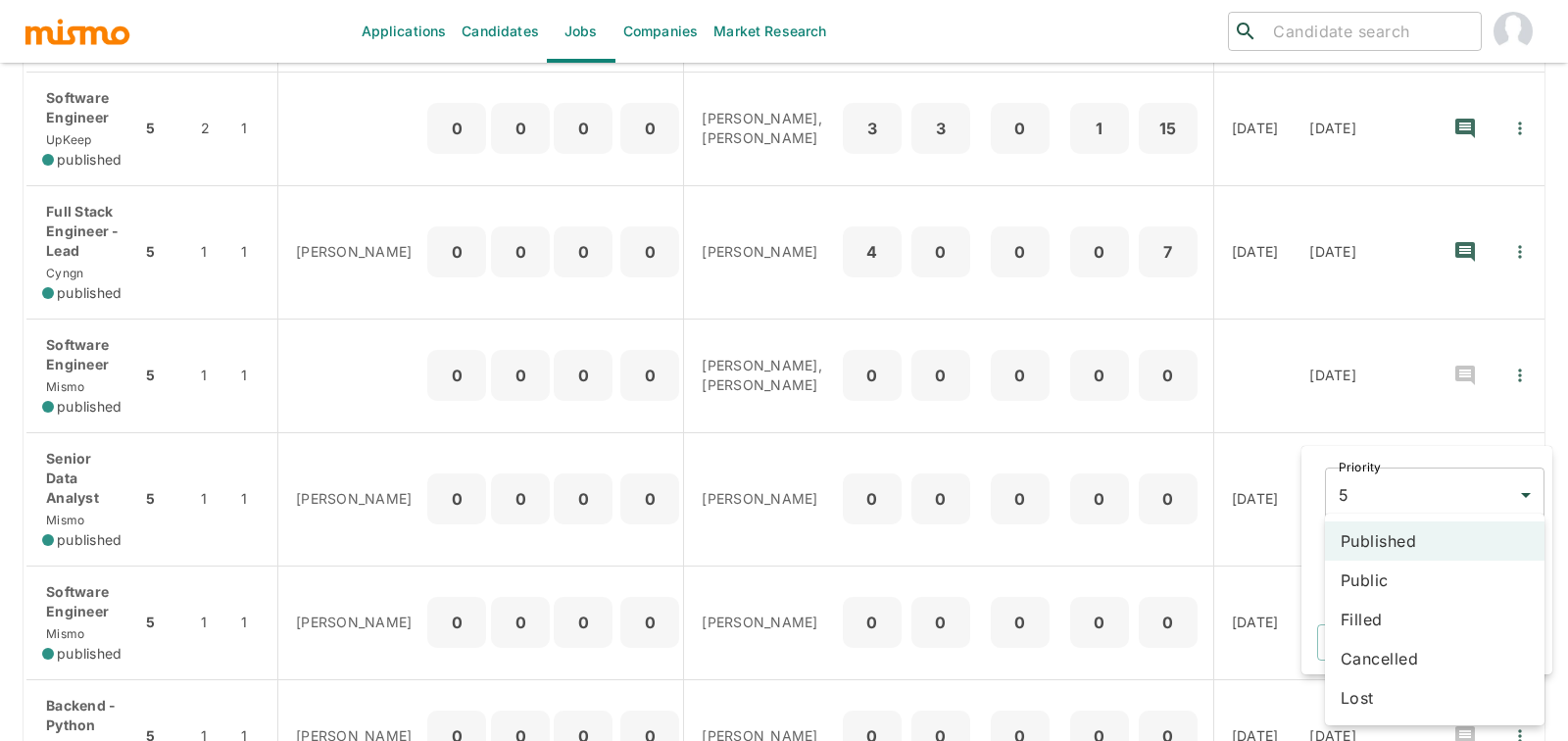 click on "Cancelled" at bounding box center [1435, 659] 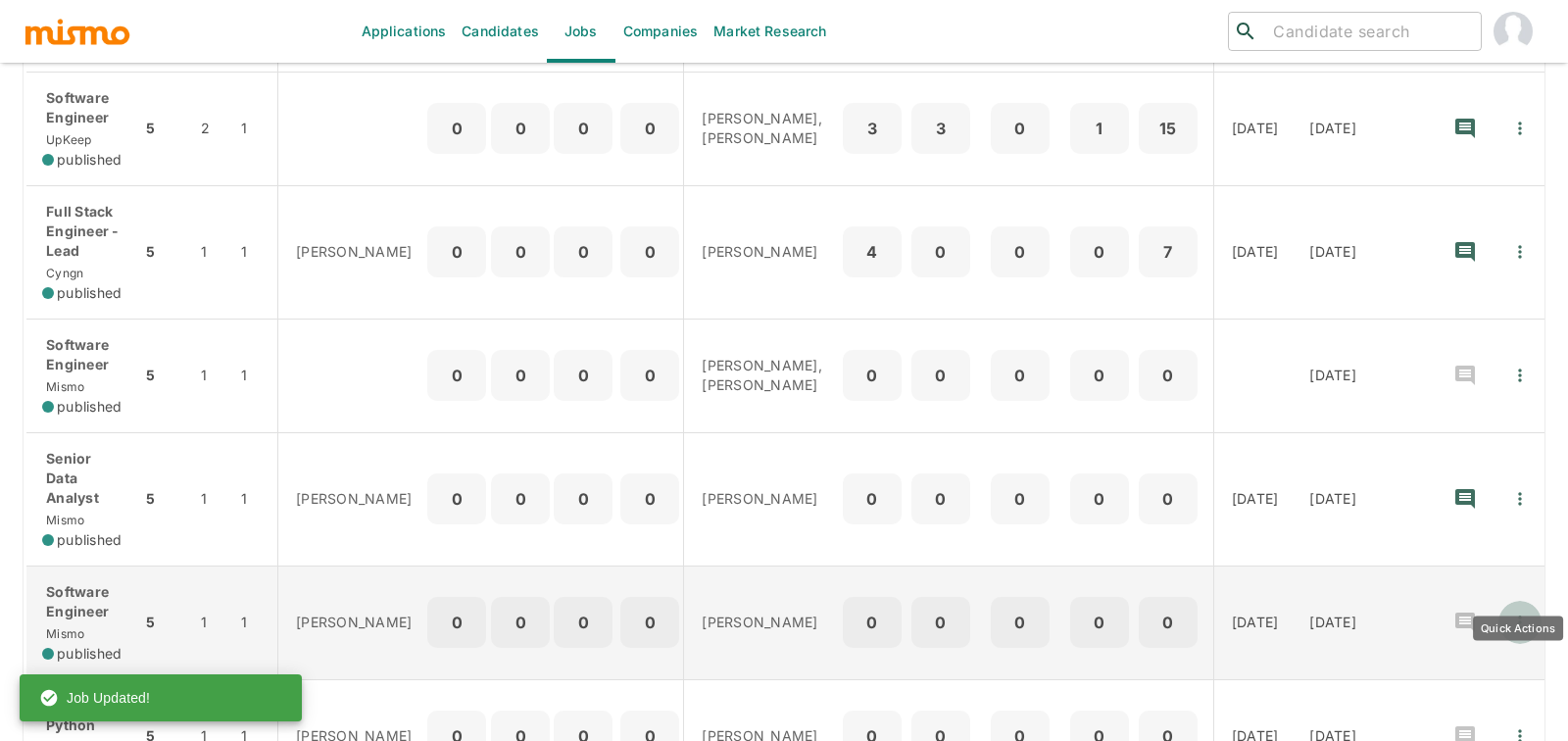 click 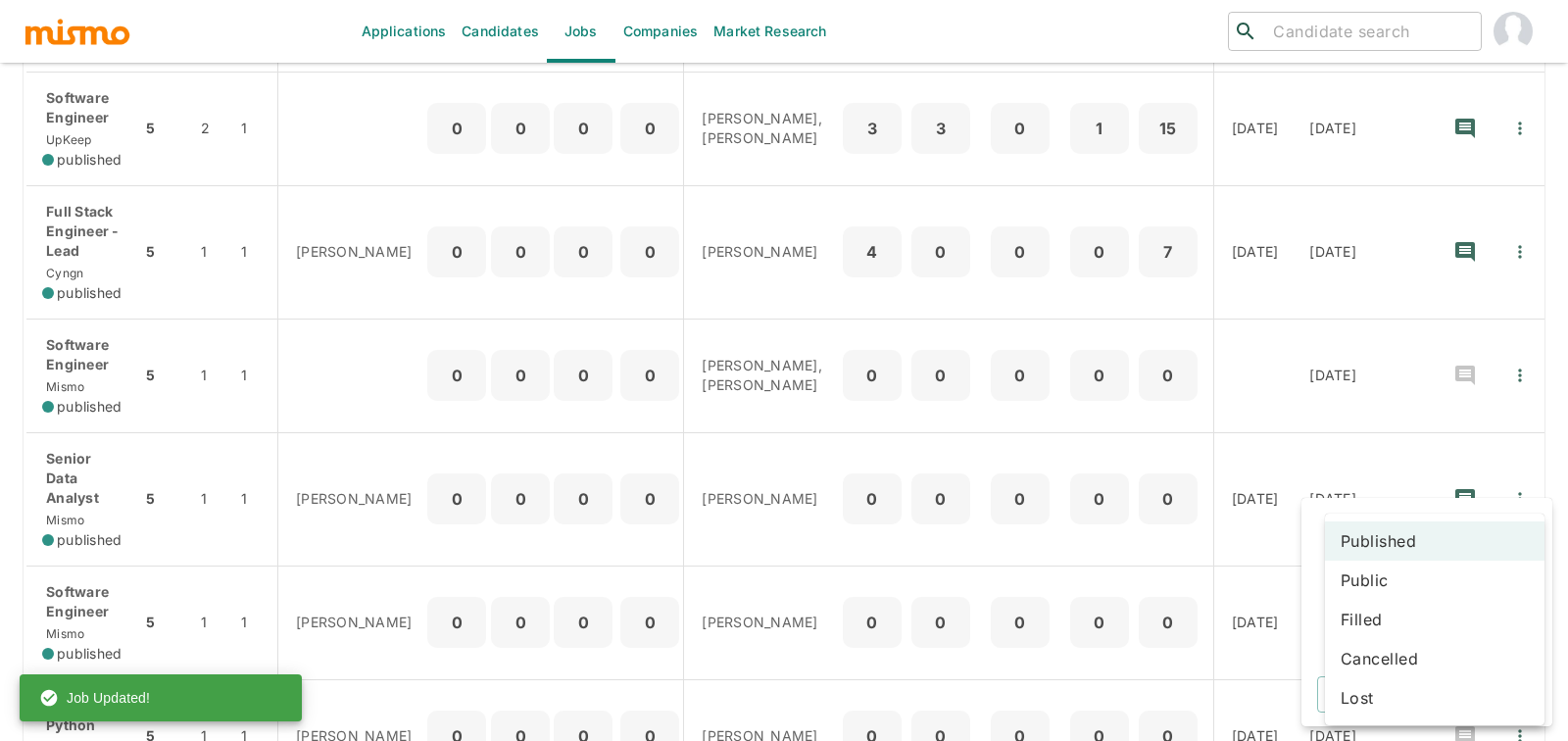click on "Applications Candidates Jobs Companies Market Research ​ ​ Jobs  Add new Status Published Public Status Sourcers Sourcers Recruiter Carmen Vilachá Maria Lujan Ciommo Recruiter Skills Skills Company Company Tags Tags Clear All Sourcing Process Recruiting Process Jobs(10) P OP MRT Sourcers Prosp Conn SE Sched Recruiters TBR TBI CIS Appr Rej OD CD Tags QA Engineer UpKeep published 5 1 1 0 0 0 0 Maria Lujan Ciommo 0 3 0 0 9 06/12/2025 06/12/2025 Software Engineer UpKeep published 5 2 1 0 0 0 0 Carmen Vilachá, Maria Lujan Ciommo 3 3 0 1 15 04/16/2025 04/16/2025 Full Stack Engineer - Lead Cyngn published 5 1 1 Maria Lujan Ciommo 0 0 0 0 Maria Lujan Ciommo 4 0 0 0 7 01/09/2025 01/09/2025 Software Engineer Mismo published 5 1 1 0 0 0 0 Carmen Vilachá, Maria Lujan Ciommo 0 0 0 0 0 04/29/2025 Senior Data Analyst Mismo published 5 1 1 Maria Lujan Ciommo 0 0 0 0 Maria Lujan Ciommo 0 0 0 0 0 01/07/2025 01/08/2025 Software Engineer Mismo published 5 1 1 Carmen Vilachá 0 0 0 0 Carmen Vilachá 0 0 0 0 0 Mismo 5" at bounding box center [784, -77] 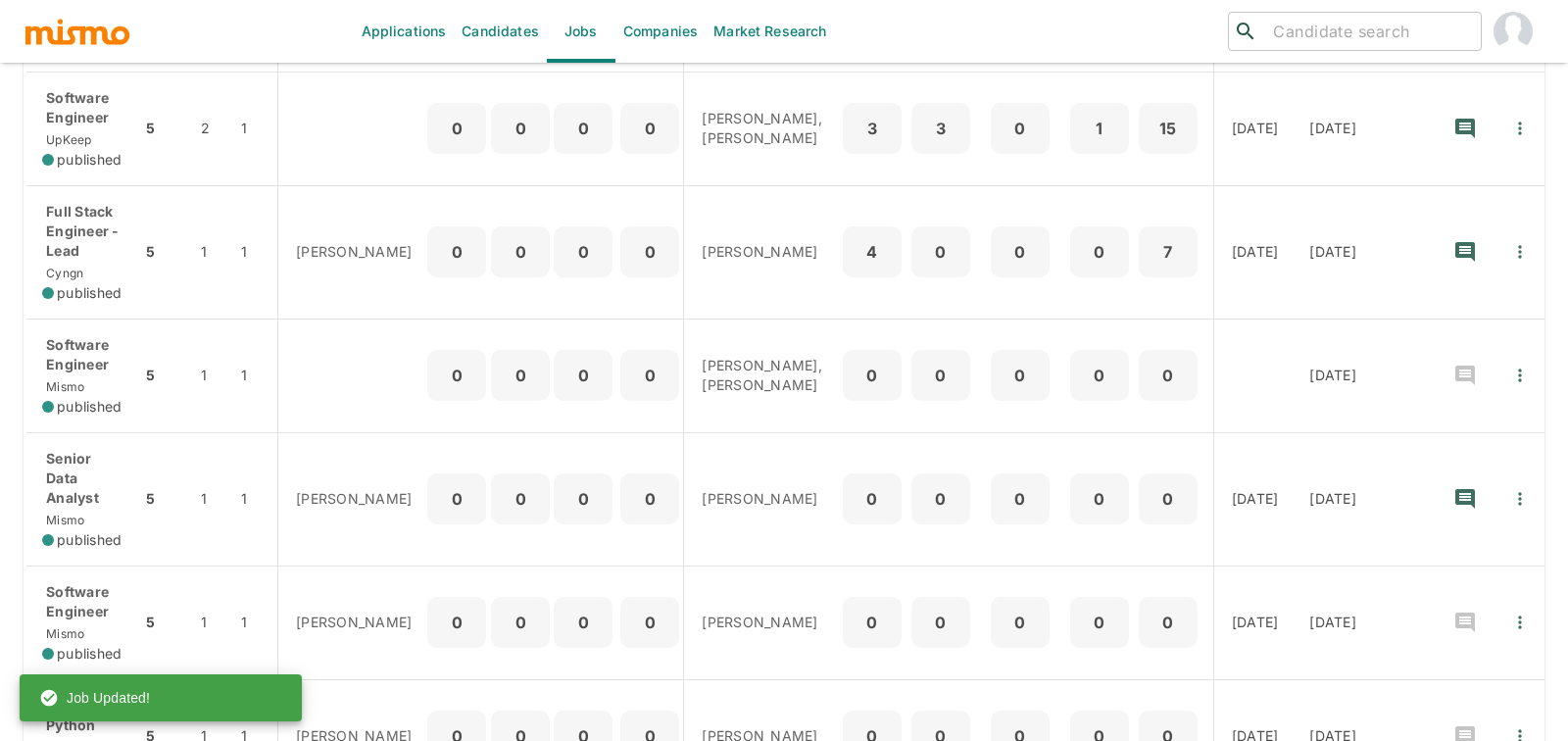 click on "Applications Candidates Jobs Companies Market Research ​ ​ Jobs  Add new Status Published Public Status Sourcers Sourcers Recruiter Carmen Vilachá Maria Lujan Ciommo Recruiter Skills Skills Company Company Tags Tags Clear All Sourcing Process Recruiting Process Jobs(10) P OP MRT Sourcers Prosp Conn SE Sched Recruiters TBR TBI CIS Appr Rej OD CD Tags QA Engineer UpKeep published 5 1 1 0 0 0 0 Maria Lujan Ciommo 0 3 0 0 9 06/12/2025 06/12/2025 Software Engineer UpKeep published 5 2 1 0 0 0 0 Carmen Vilachá, Maria Lujan Ciommo 3 3 0 1 15 04/16/2025 04/16/2025 Full Stack Engineer - Lead Cyngn published 5 1 1 Maria Lujan Ciommo 0 0 0 0 Maria Lujan Ciommo 4 0 0 0 7 01/09/2025 01/09/2025 Software Engineer Mismo published 5 1 1 0 0 0 0 Carmen Vilachá, Maria Lujan Ciommo 0 0 0 0 0 04/29/2025 Senior Data Analyst Mismo published 5 1 1 Maria Lujan Ciommo 0 0 0 0 Maria Lujan Ciommo 0 0 0 0 0 01/07/2025 01/08/2025 Software Engineer Mismo published 5 1 1 Carmen Vilachá 0 0 0 0 Carmen Vilachá 0 0 0 0 0 5 1" at bounding box center [784, -77] 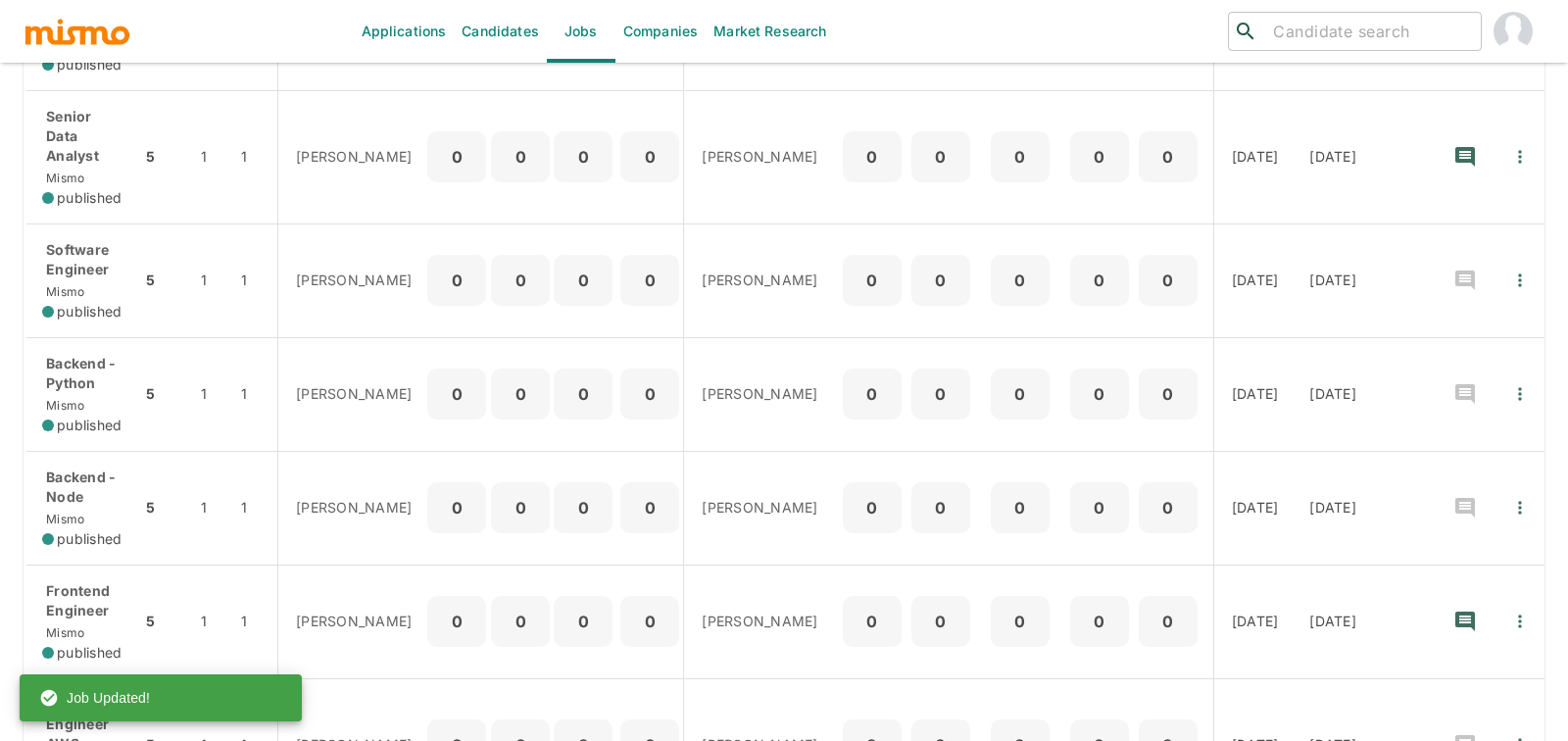 scroll, scrollTop: 819, scrollLeft: 0, axis: vertical 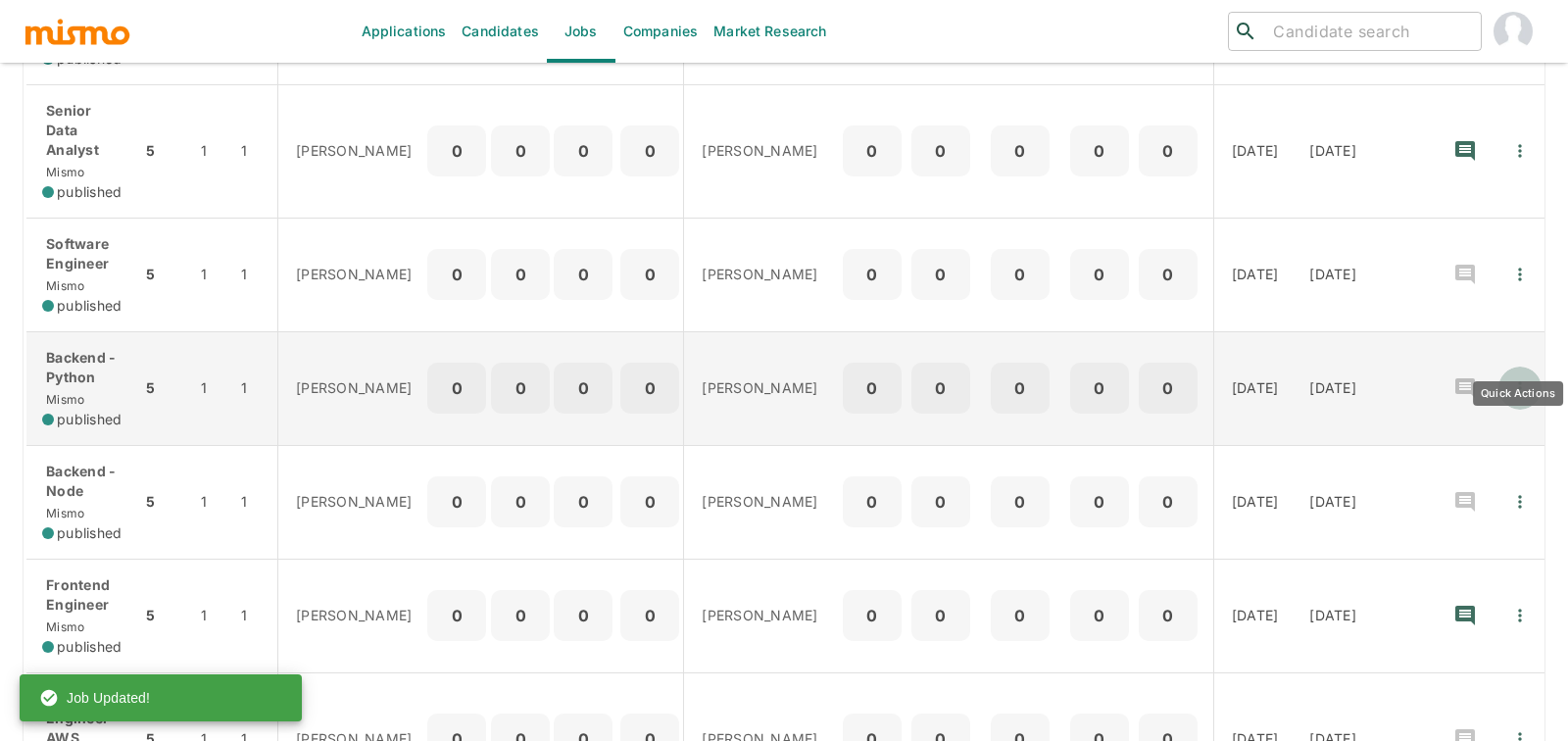 click 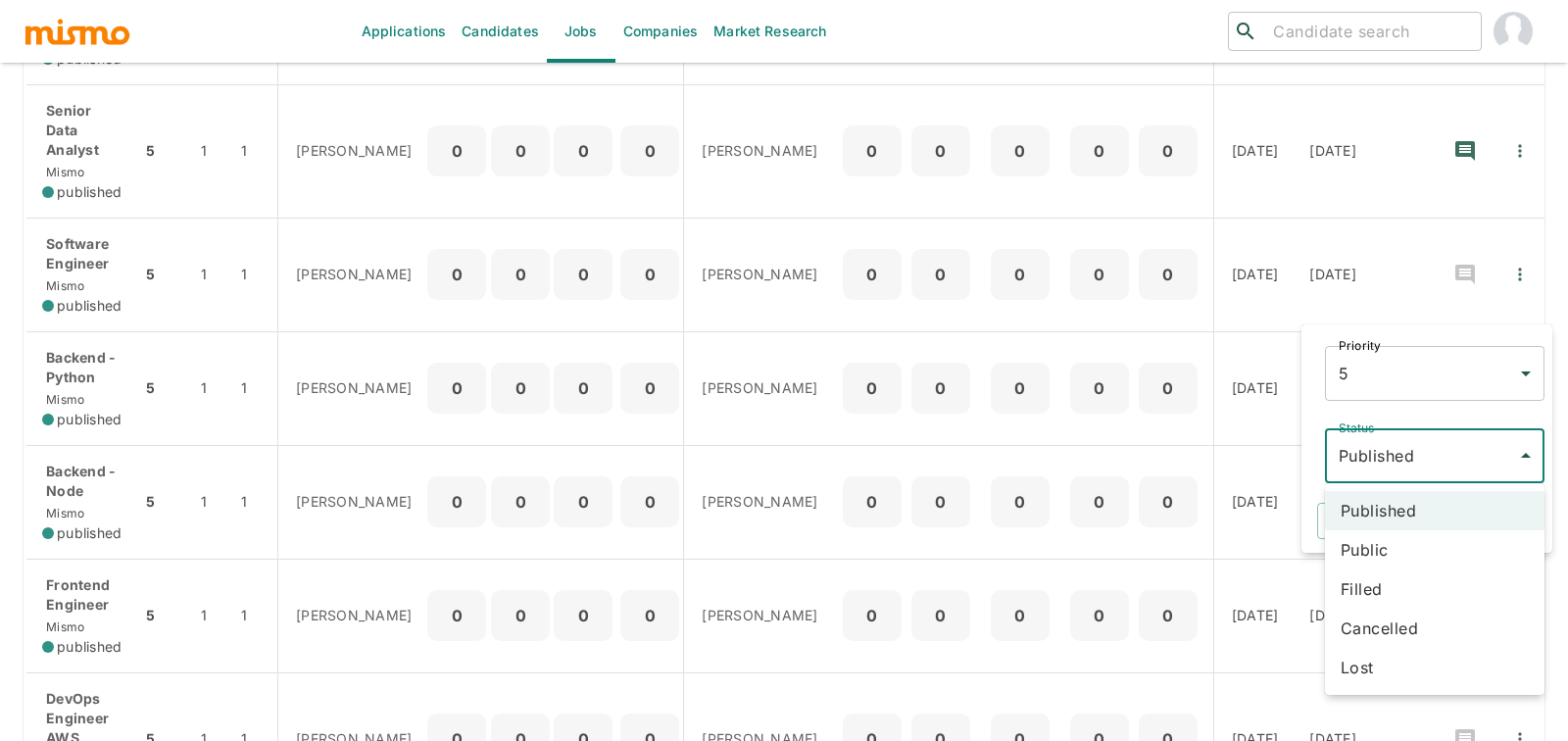 click on "Applications Candidates Jobs Companies Market Research ​ ​ Jobs  Add new Status Published Public Status Sourcers Sourcers Recruiter Carmen Vilachá Maria Lujan Ciommo Recruiter Skills Skills Company Company Tags Tags Clear All Sourcing Process Recruiting Process Jobs(10) P OP MRT Sourcers Prosp Conn SE Sched Recruiters TBR TBI CIS Appr Rej OD CD Tags QA Engineer UpKeep published 5 1 1 0 0 0 0 Maria Lujan Ciommo 0 3 0 0 9 06/12/2025 06/12/2025 Software Engineer UpKeep published 5 2 1 0 0 0 0 Carmen Vilachá, Maria Lujan Ciommo 3 3 0 1 15 04/16/2025 04/16/2025 Full Stack Engineer - Lead Cyngn published 5 1 1 Maria Lujan Ciommo 0 0 0 0 Maria Lujan Ciommo 4 0 0 0 7 01/09/2025 01/09/2025 Software Engineer Mismo published 5 1 1 0 0 0 0 Carmen Vilachá, Maria Lujan Ciommo 0 0 0 0 0 04/29/2025 Senior Data Analyst Mismo published 5 1 1 Maria Lujan Ciommo 0 0 0 0 Maria Lujan Ciommo 0 0 0 0 0 01/07/2025 01/08/2025 Software Engineer Mismo published 5 1 1 Carmen Vilachá 0 0 0 0 Carmen Vilachá 0 0 0 0 0 Mismo 5" at bounding box center [784, -425] 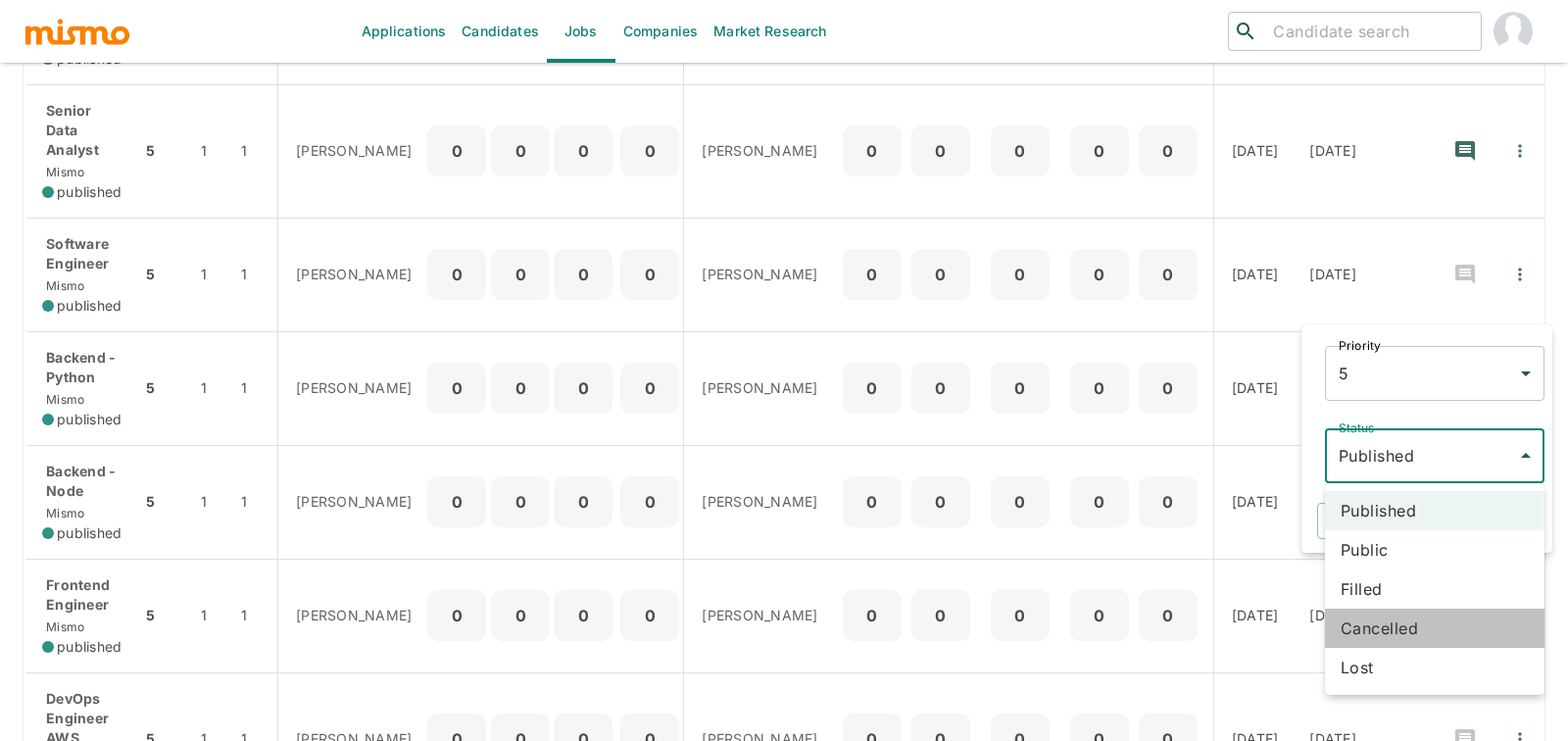 click on "Cancelled" at bounding box center [1435, 628] 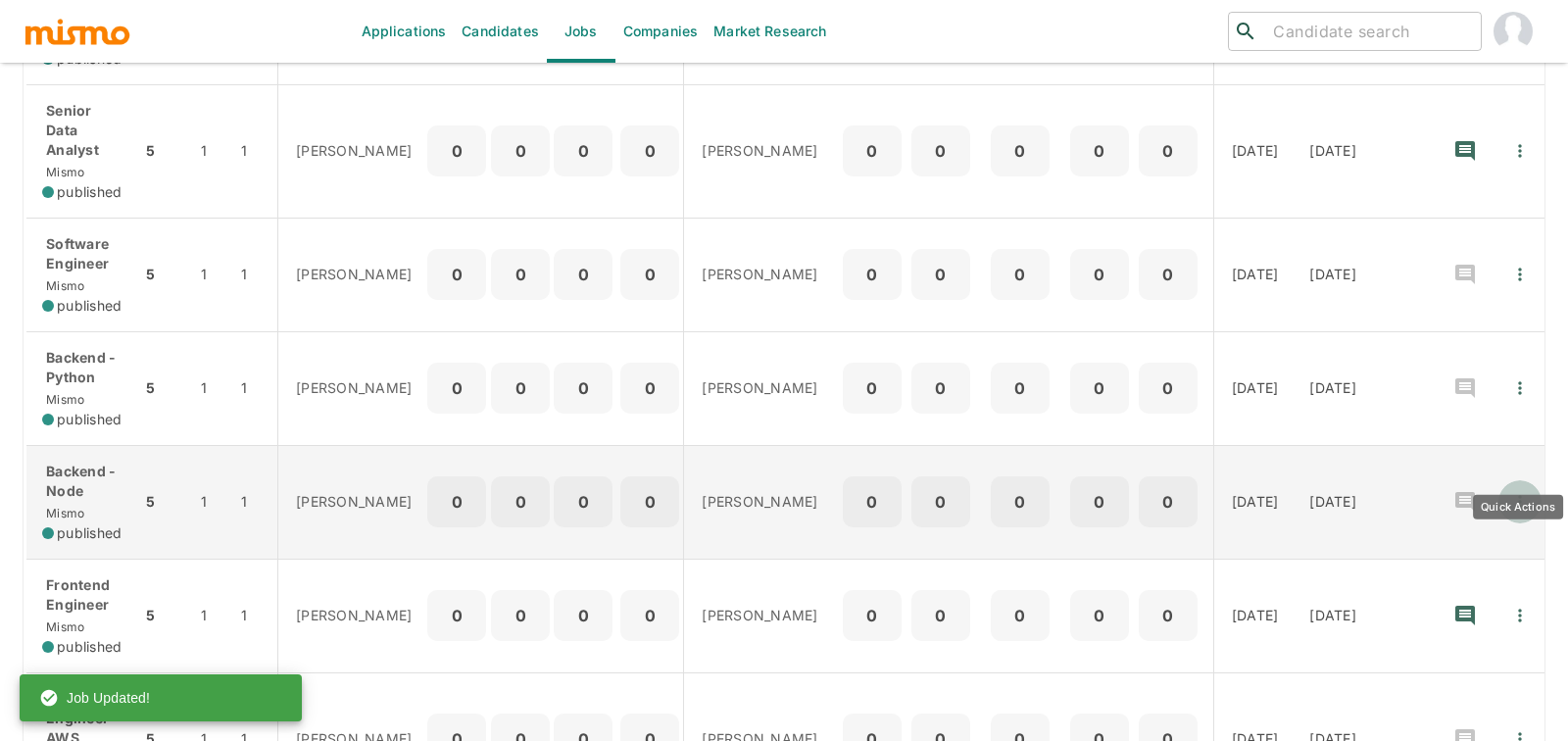 click 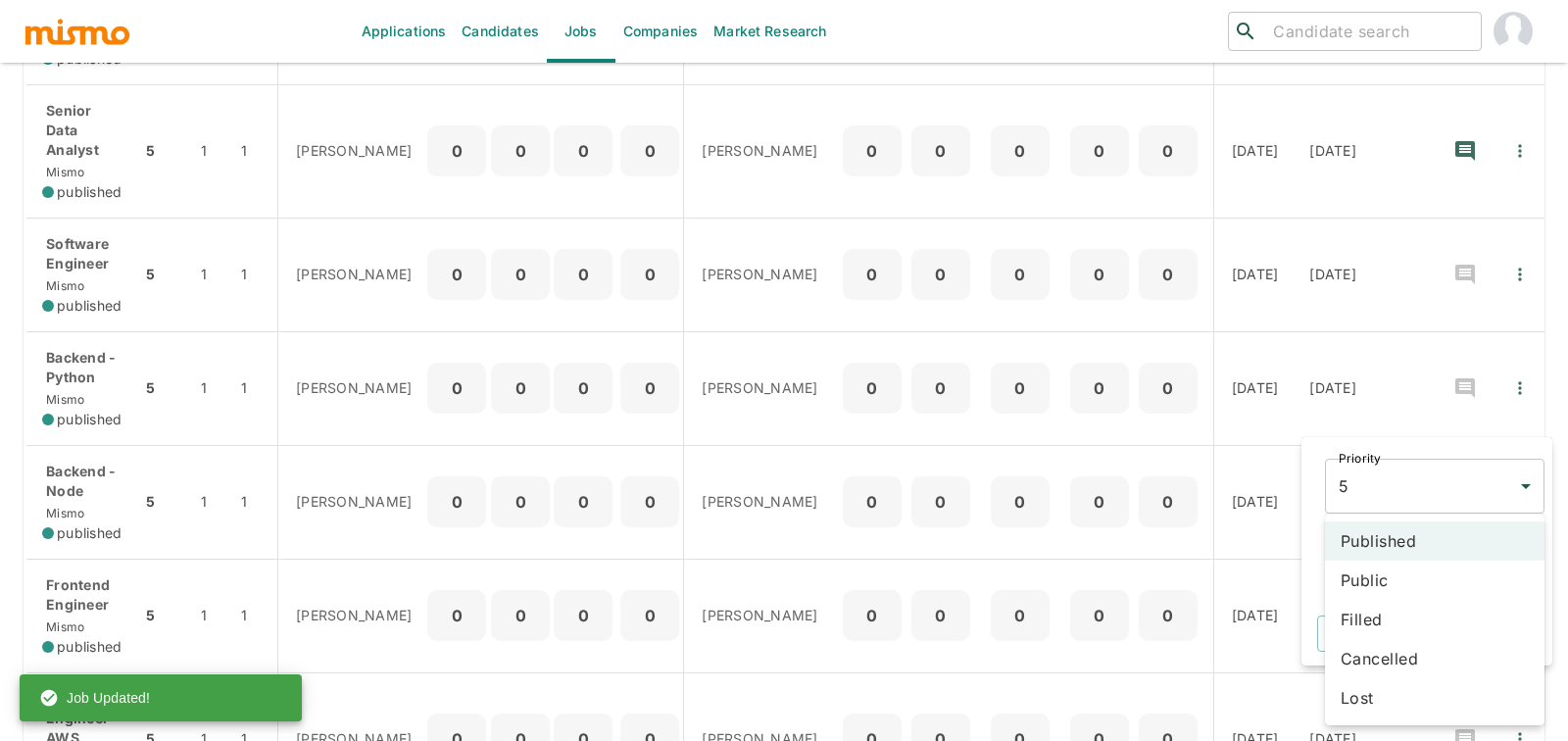 click on "Applications Candidates Jobs Companies Market Research ​ ​ Jobs  Add new Status Published Public Status Sourcers Sourcers Recruiter Carmen Vilachá Maria Lujan Ciommo Recruiter Skills Skills Company Company Tags Tags Clear All Sourcing Process Recruiting Process Jobs(10) P OP MRT Sourcers Prosp Conn SE Sched Recruiters TBR TBI CIS Appr Rej OD CD Tags QA Engineer UpKeep published 5 1 1 0 0 0 0 Maria Lujan Ciommo 0 3 0 0 9 06/12/2025 06/12/2025 Software Engineer UpKeep published 5 2 1 0 0 0 0 Carmen Vilachá, Maria Lujan Ciommo 3 3 0 1 15 04/16/2025 04/16/2025 Full Stack Engineer - Lead Cyngn published 5 1 1 Maria Lujan Ciommo 0 0 0 0 Maria Lujan Ciommo 4 0 0 0 7 01/09/2025 01/09/2025 Software Engineer Mismo published 5 1 1 0 0 0 0 Carmen Vilachá, Maria Lujan Ciommo 0 0 0 0 0 04/29/2025 Senior Data Analyst Mismo published 5 1 1 Maria Lujan Ciommo 0 0 0 0 Maria Lujan Ciommo 0 0 0 0 0 01/07/2025 01/08/2025 Software Engineer Mismo published 5 1 1 Carmen Vilachá 0 0 0 0 Carmen Vilachá 0 0 0 0 0 Mismo 5" at bounding box center (784, -425) 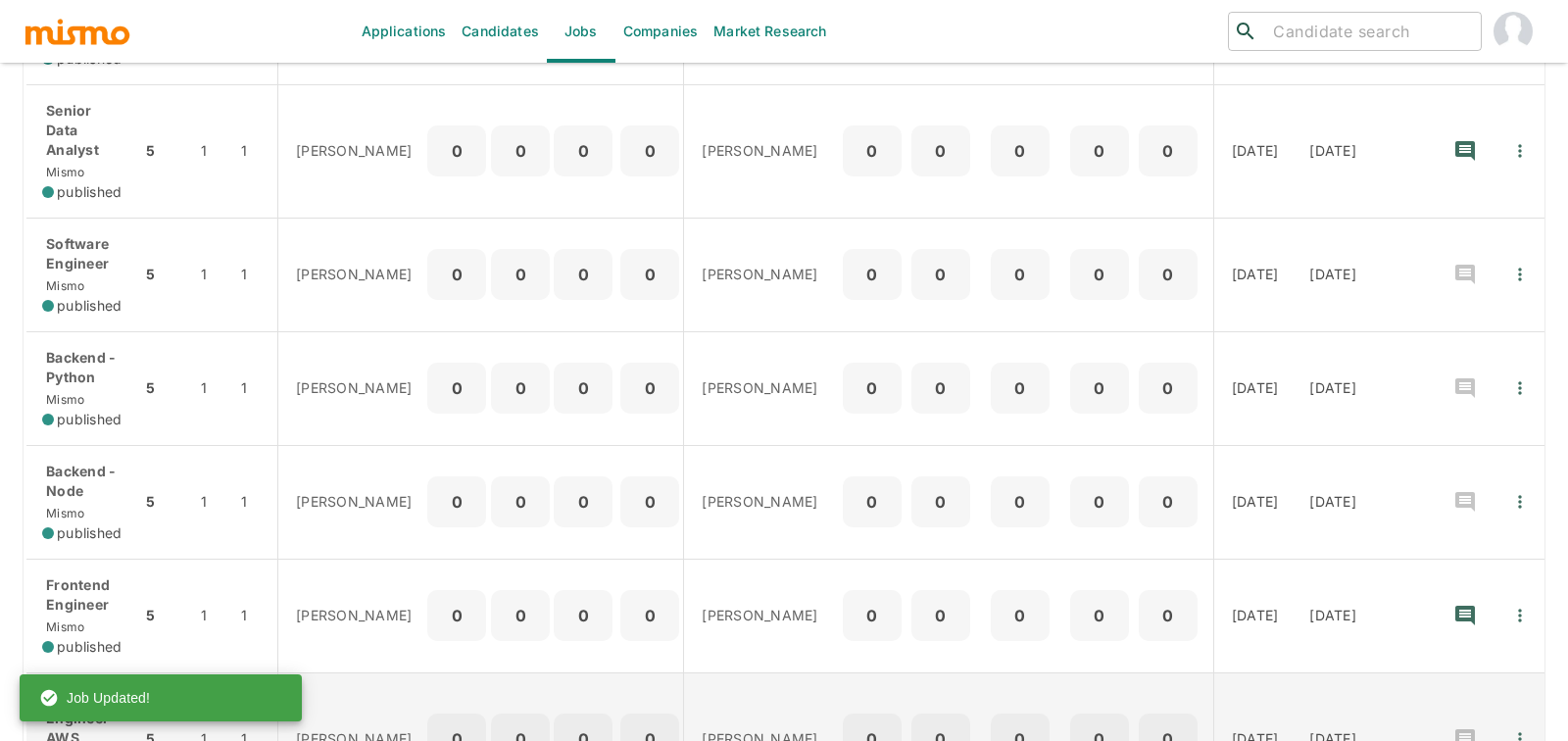 click at bounding box center (1520, 739) 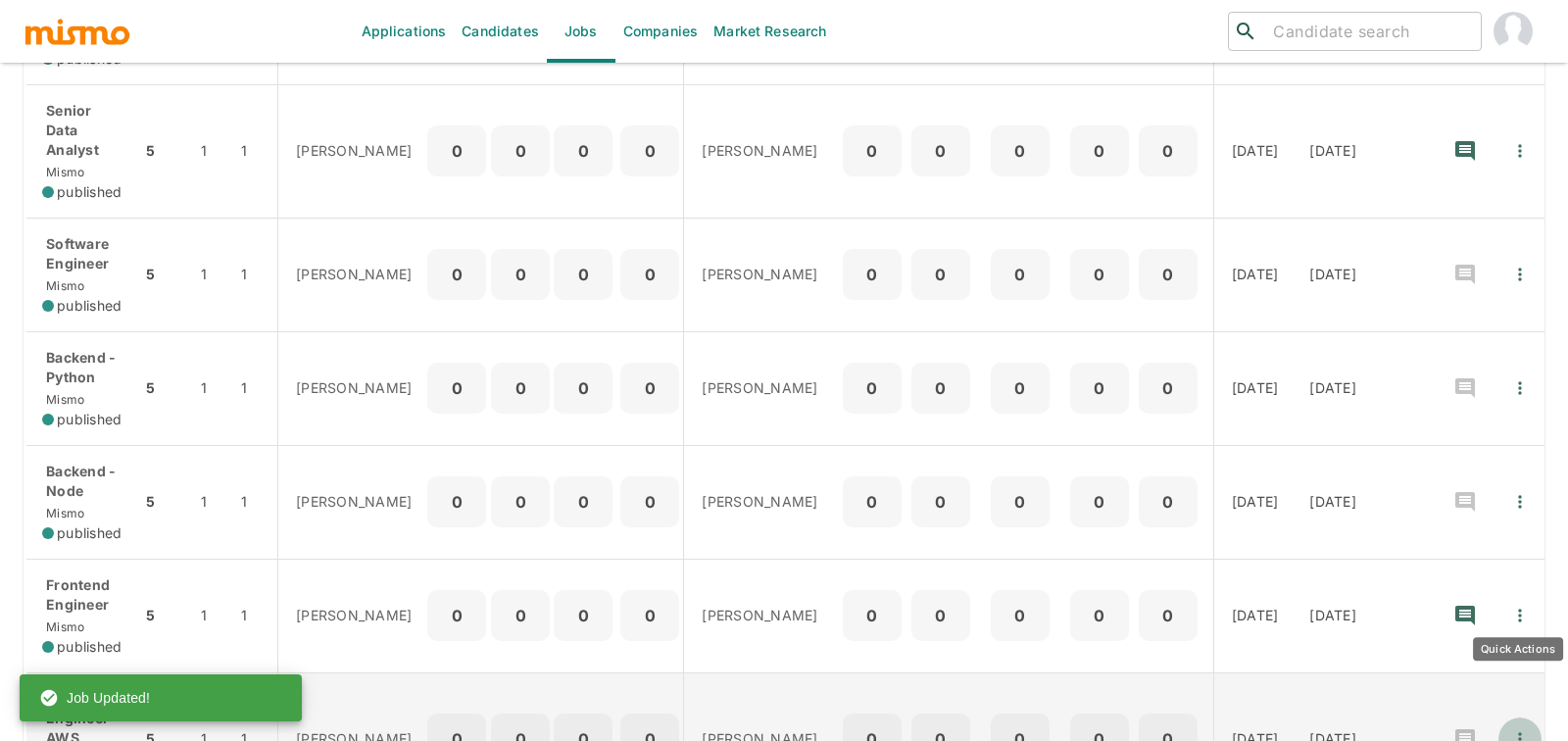 click 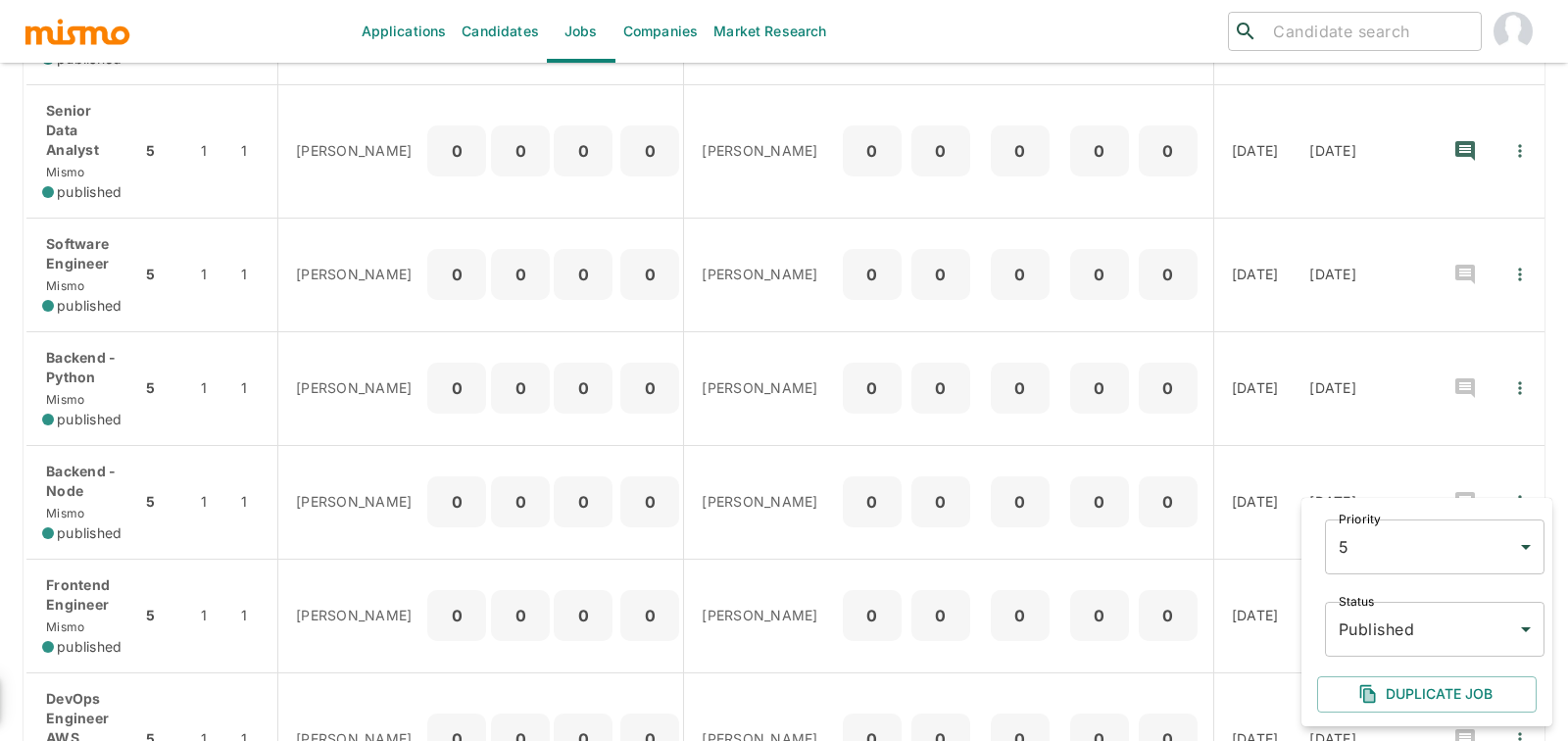 click on "Applications Candidates Jobs Companies Market Research ​ ​ Jobs  Add new Status Published Public Status Sourcers Sourcers Recruiter Carmen Vilachá Maria Lujan Ciommo Recruiter Skills Skills Company Company Tags Tags Clear All Sourcing Process Recruiting Process Jobs(10) P OP MRT Sourcers Prosp Conn SE Sched Recruiters TBR TBI CIS Appr Rej OD CD Tags QA Engineer UpKeep published 5 1 1 0 0 0 0 Maria Lujan Ciommo 0 3 0 0 9 06/12/2025 06/12/2025 Software Engineer UpKeep published 5 2 1 0 0 0 0 Carmen Vilachá, Maria Lujan Ciommo 3 3 0 1 15 04/16/2025 04/16/2025 Full Stack Engineer - Lead Cyngn published 5 1 1 Maria Lujan Ciommo 0 0 0 0 Maria Lujan Ciommo 4 0 0 0 7 01/09/2025 01/09/2025 Software Engineer Mismo published 5 1 1 0 0 0 0 Carmen Vilachá, Maria Lujan Ciommo 0 0 0 0 0 04/29/2025 Senior Data Analyst Mismo published 5 1 1 Maria Lujan Ciommo 0 0 0 0 Maria Lujan Ciommo 0 0 0 0 0 01/07/2025 01/08/2025 Software Engineer Mismo published 5 1 1 Carmen Vilachá 0 0 0 0 Carmen Vilachá 0 0 0 0 0 Mismo 5" at bounding box center (784, -425) 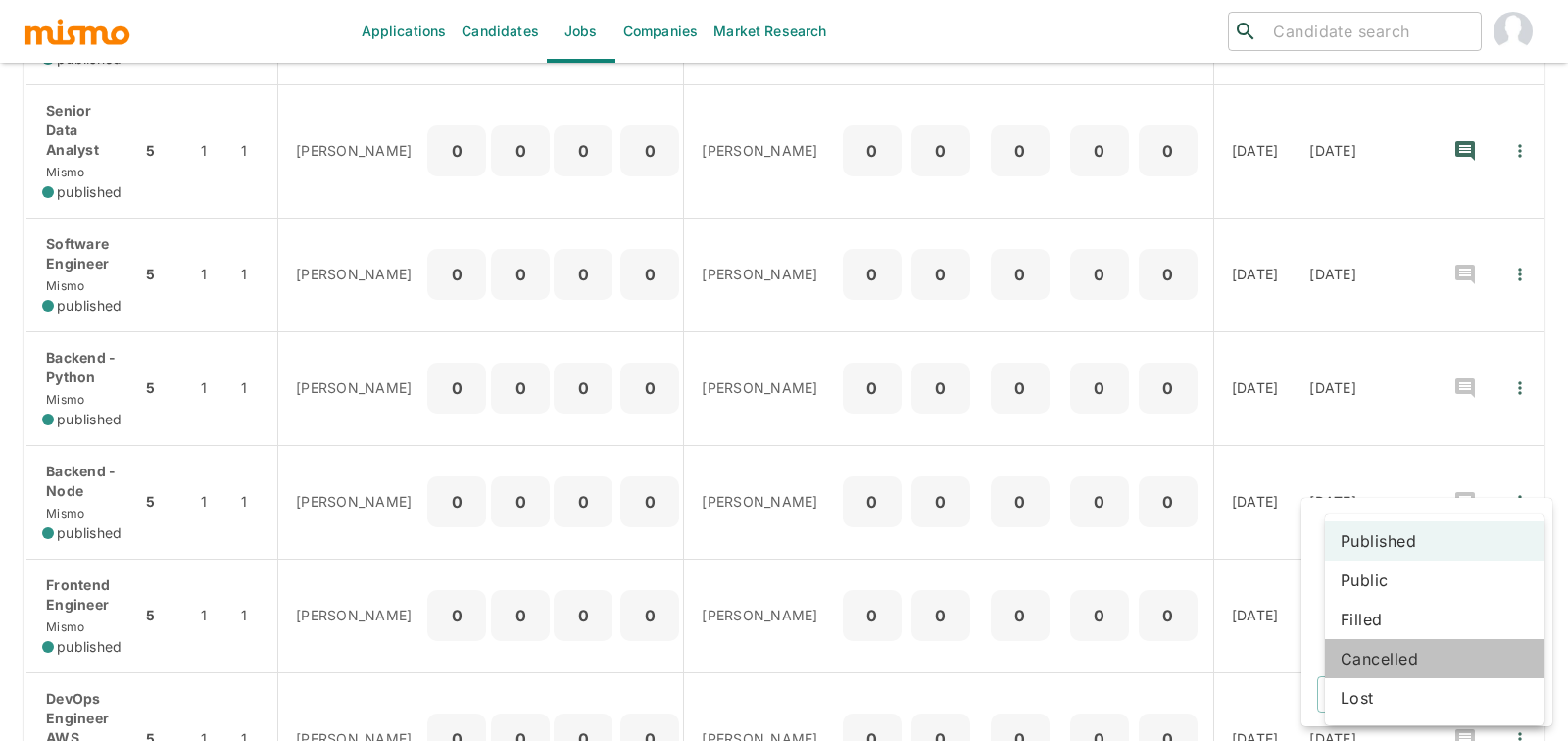 click on "Cancelled" at bounding box center (1435, 659) 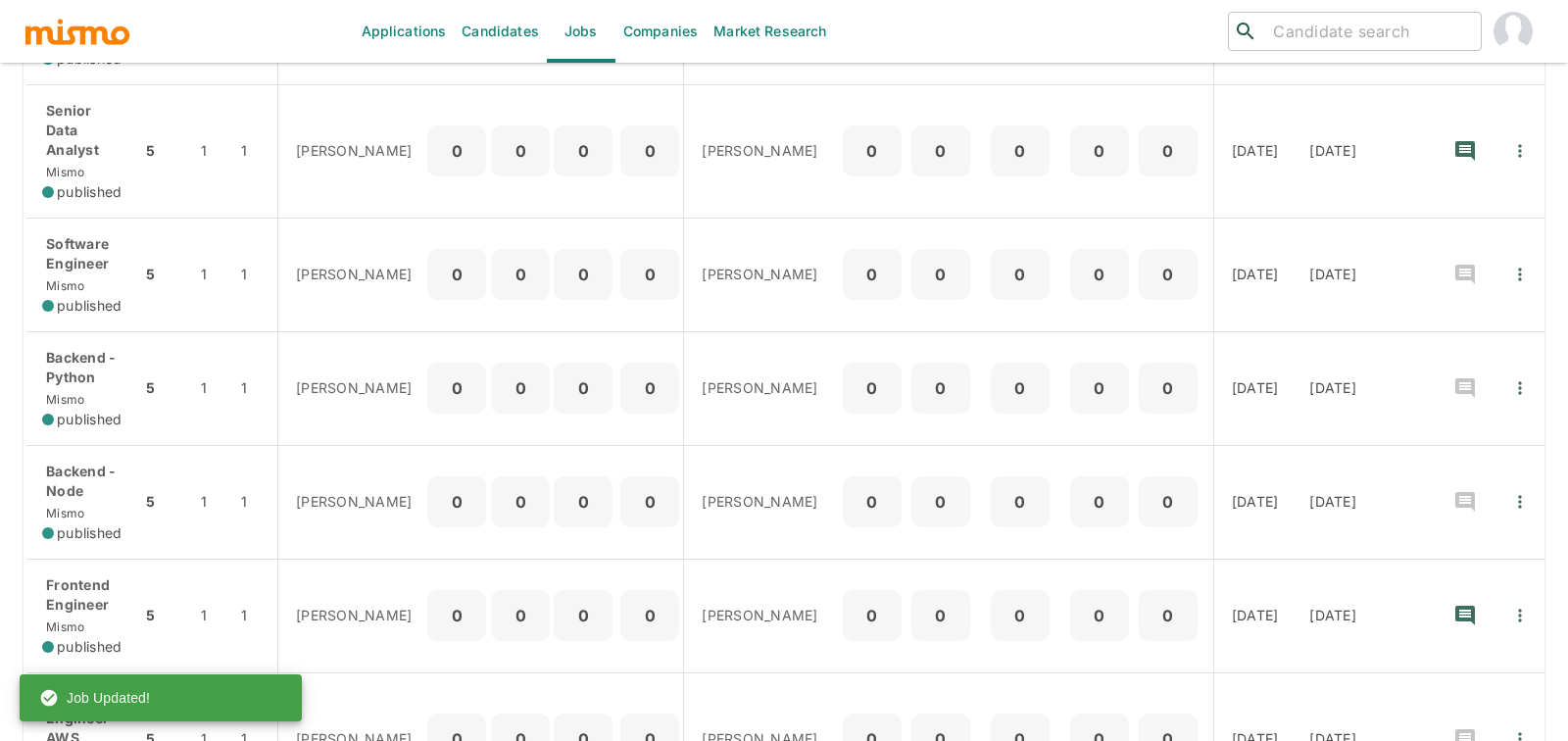 click on "Applications Candidates Jobs Companies Market Research ​ ​ Jobs  Add new Status Published Public Status Sourcers Sourcers Recruiter Carmen Vilachá Maria Lujan Ciommo Recruiter Skills Skills Company Company Tags Tags Clear All Sourcing Process Recruiting Process Jobs(10) P OP MRT Sourcers Prosp Conn SE Sched Recruiters TBR TBI CIS Appr Rej OD CD Tags QA Engineer UpKeep published 5 1 1 0 0 0 0 Maria Lujan Ciommo 0 3 0 0 9 06/12/2025 06/12/2025 Software Engineer UpKeep published 5 2 1 0 0 0 0 Carmen Vilachá, Maria Lujan Ciommo 3 3 0 1 15 04/16/2025 04/16/2025 Full Stack Engineer - Lead Cyngn published 5 1 1 Maria Lujan Ciommo 0 0 0 0 Maria Lujan Ciommo 4 0 0 0 7 01/09/2025 01/09/2025 Software Engineer Mismo published 5 1 1 0 0 0 0 Carmen Vilachá, Maria Lujan Ciommo 0 0 0 0 0 04/29/2025 Senior Data Analyst Mismo published 5 1 1 Maria Lujan Ciommo 0 0 0 0 Maria Lujan Ciommo 0 0 0 0 0 01/07/2025 01/08/2025 Software Engineer Mismo published 5 1 1 Carmen Vilachá 0 0 0 0 Carmen Vilachá 0 0 0 0 0 5 1" at bounding box center [784, -425] 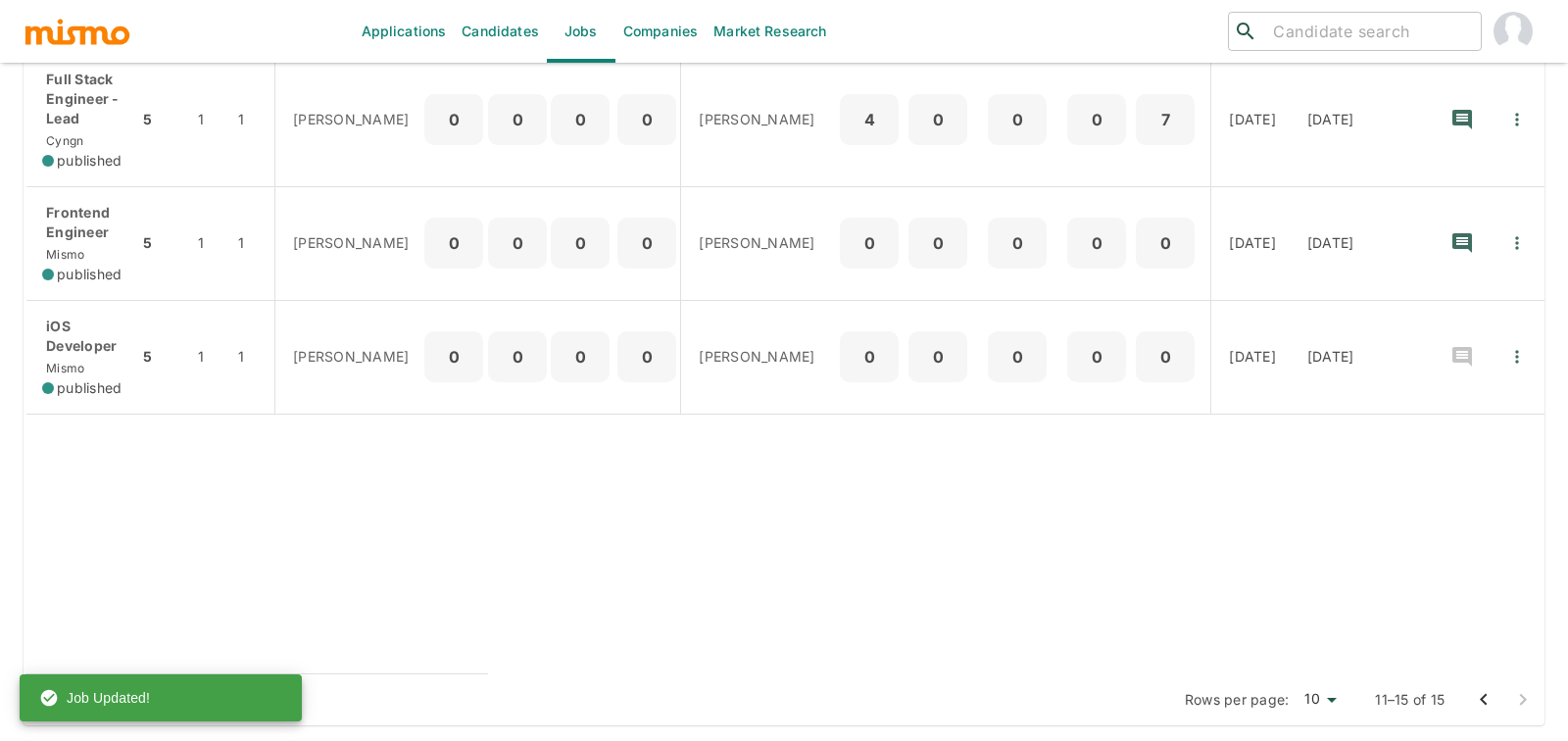 scroll, scrollTop: 580, scrollLeft: 0, axis: vertical 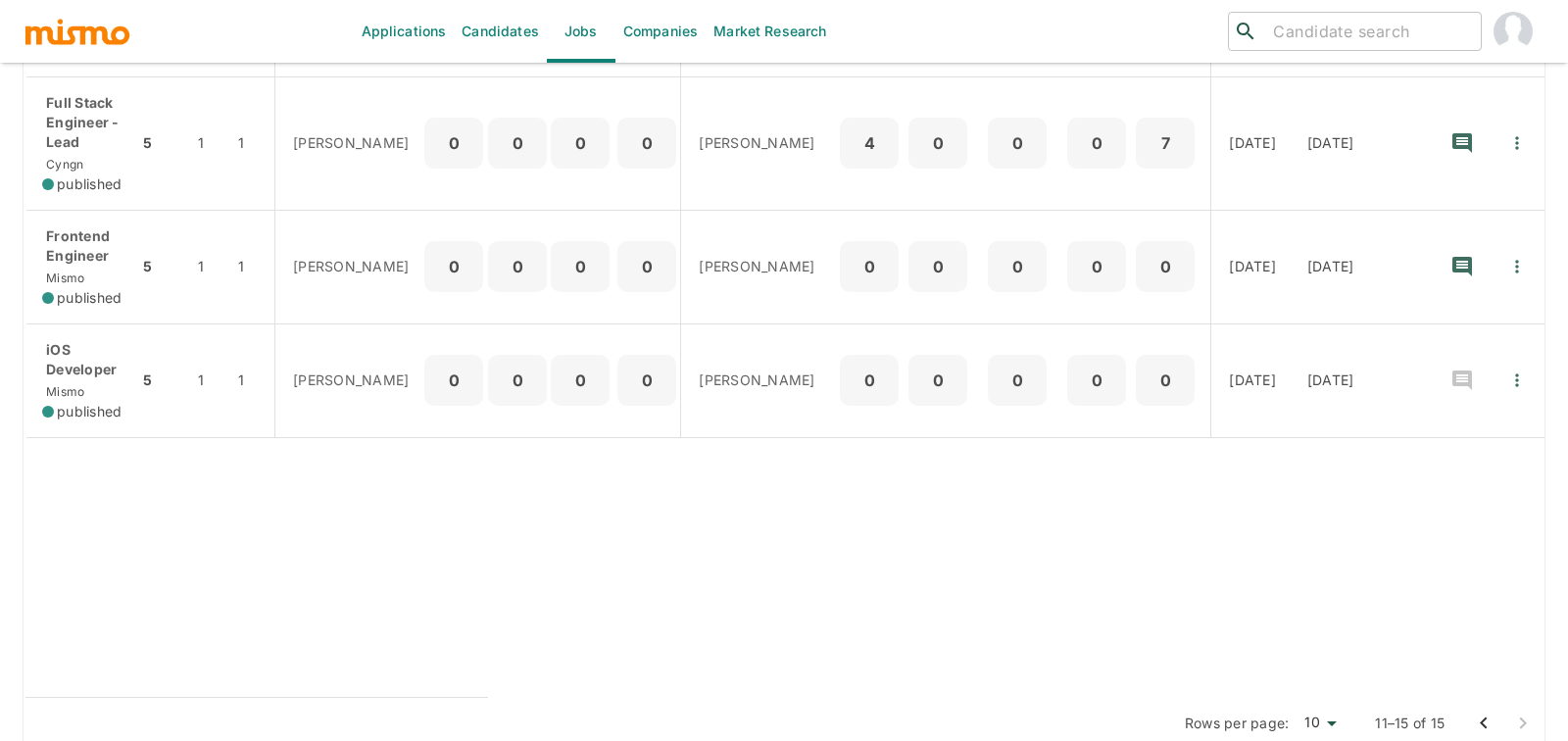 click on "Applications Candidates Jobs Companies Market Research ​ ​ Jobs  Add new Status Published Public Status Sourcers Sourcers Recruiter Carmen Vilachá Maria Lujan Ciommo Recruiter Skills Skills Company Company Tags Tags Clear All Sourcing Process Recruiting Process Jobs(5) P OP MRT Sourcers Prosp Conn SE Sched Recruiters TBR TBI CIS Appr Rej OD CD Tags QA Engineer UpKeep published 5 1 1 0 0 0 0 Maria Lujan Ciommo 0 3 0 0 9 06/12/2025 06/12/2025 Software Engineer UpKeep published 5 2 1 0 0 0 0 Carmen Vilachá, Maria Lujan Ciommo 3 3 0 1 15 04/16/2025 04/16/2025 Full Stack Engineer - Lead Cyngn published 5 1 1 Maria Lujan Ciommo 0 0 0 0 Maria Lujan Ciommo 4 0 0 0 7 01/09/2025 01/09/2025 Frontend Engineer Mismo published 5 1 1 Maria Lujan Ciommo 0 0 0 0 Maria Lujan Ciommo 0 0 0 0 0 01/07/2025 01/08/2025 iOS Developer Mismo published 5 1 1 Carmen Vilachá 0 0 0 0 Carmen Vilachá 0 0 0 0 0 01/01/2025 01/07/2025 Rows per page: 10 10 11–15 of 15 Job Updated!
Manage Users Manage Assessments Log out" at bounding box center (784, -186) 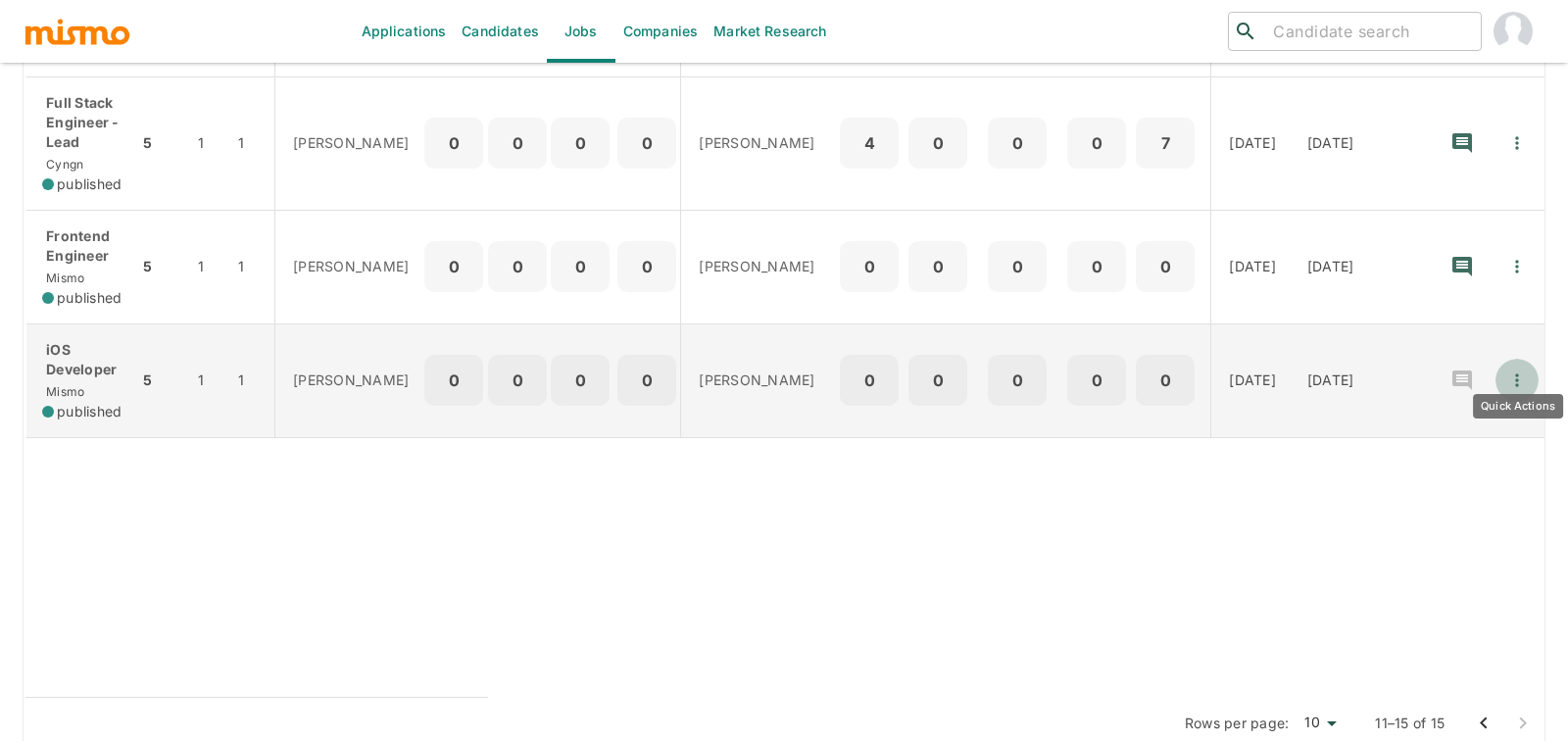 click 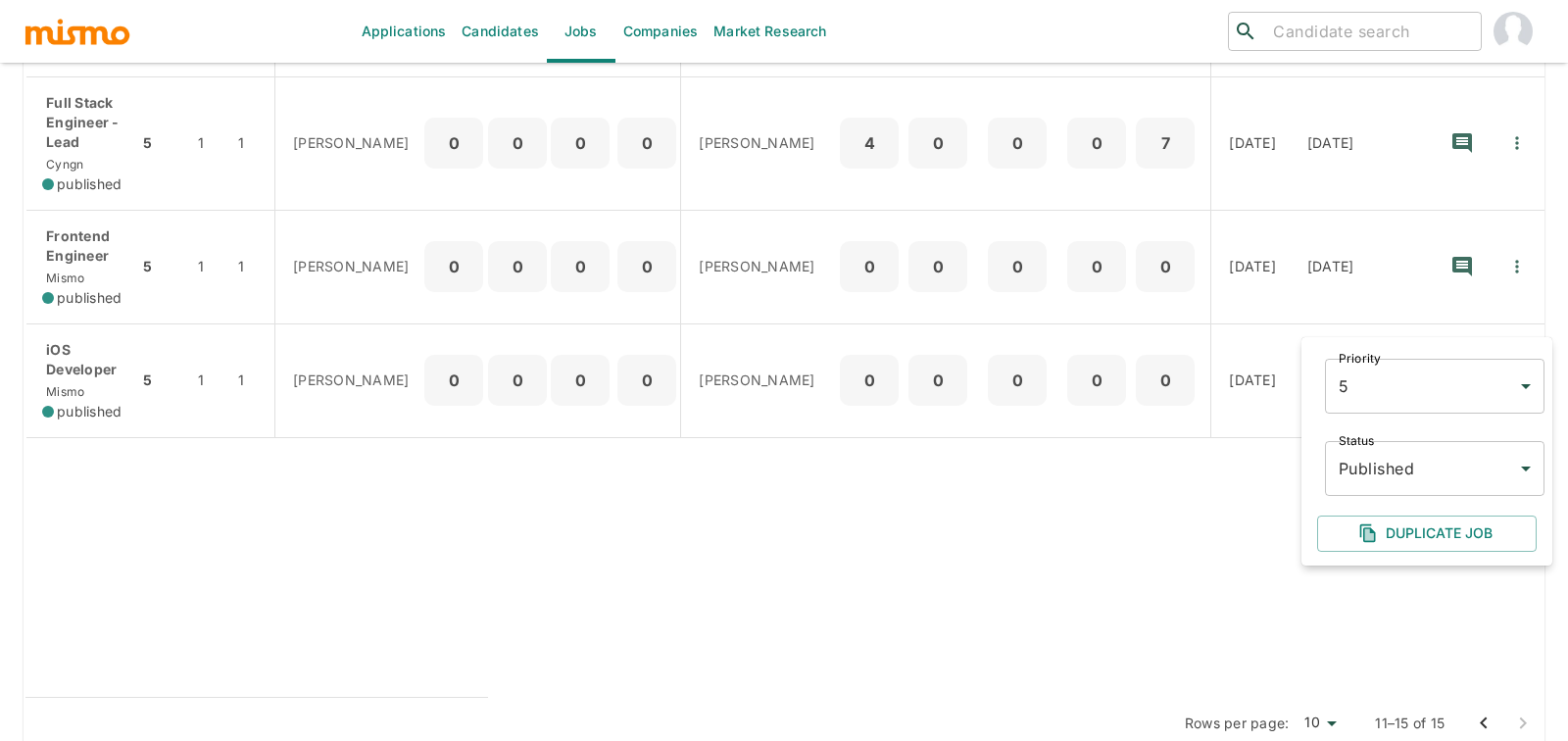 click on "Applications Candidates Jobs Companies Market Research ​ ​ Jobs  Add new Status Published Public Status Sourcers Sourcers Recruiter Carmen Vilachá Maria Lujan Ciommo Recruiter Skills Skills Company Company Tags Tags Clear All Sourcing Process Recruiting Process Jobs(5) P OP MRT Sourcers Prosp Conn SE Sched Recruiters TBR TBI CIS Appr Rej OD CD Tags QA Engineer UpKeep published 5 1 1 0 0 0 0 Maria Lujan Ciommo 0 3 0 0 9 06/12/2025 06/12/2025 Software Engineer UpKeep published 5 2 1 0 0 0 0 Carmen Vilachá, Maria Lujan Ciommo 3 3 0 1 15 04/16/2025 04/16/2025 Full Stack Engineer - Lead Cyngn published 5 1 1 Maria Lujan Ciommo 0 0 0 0 Maria Lujan Ciommo 4 0 0 0 7 01/09/2025 01/09/2025 Frontend Engineer Mismo published 5 1 1 Maria Lujan Ciommo 0 0 0 0 Maria Lujan Ciommo 0 0 0 0 0 01/07/2025 01/08/2025 iOS Developer Mismo published 5 1 1 Carmen Vilachá 0 0 0 0 Carmen Vilachá 0 0 0 0 0 01/01/2025 01/07/2025 Rows per page: 10 10 11–15 of 15
Manage Users Manage Assessments Manage Templates Log out" at bounding box center [784, -186] 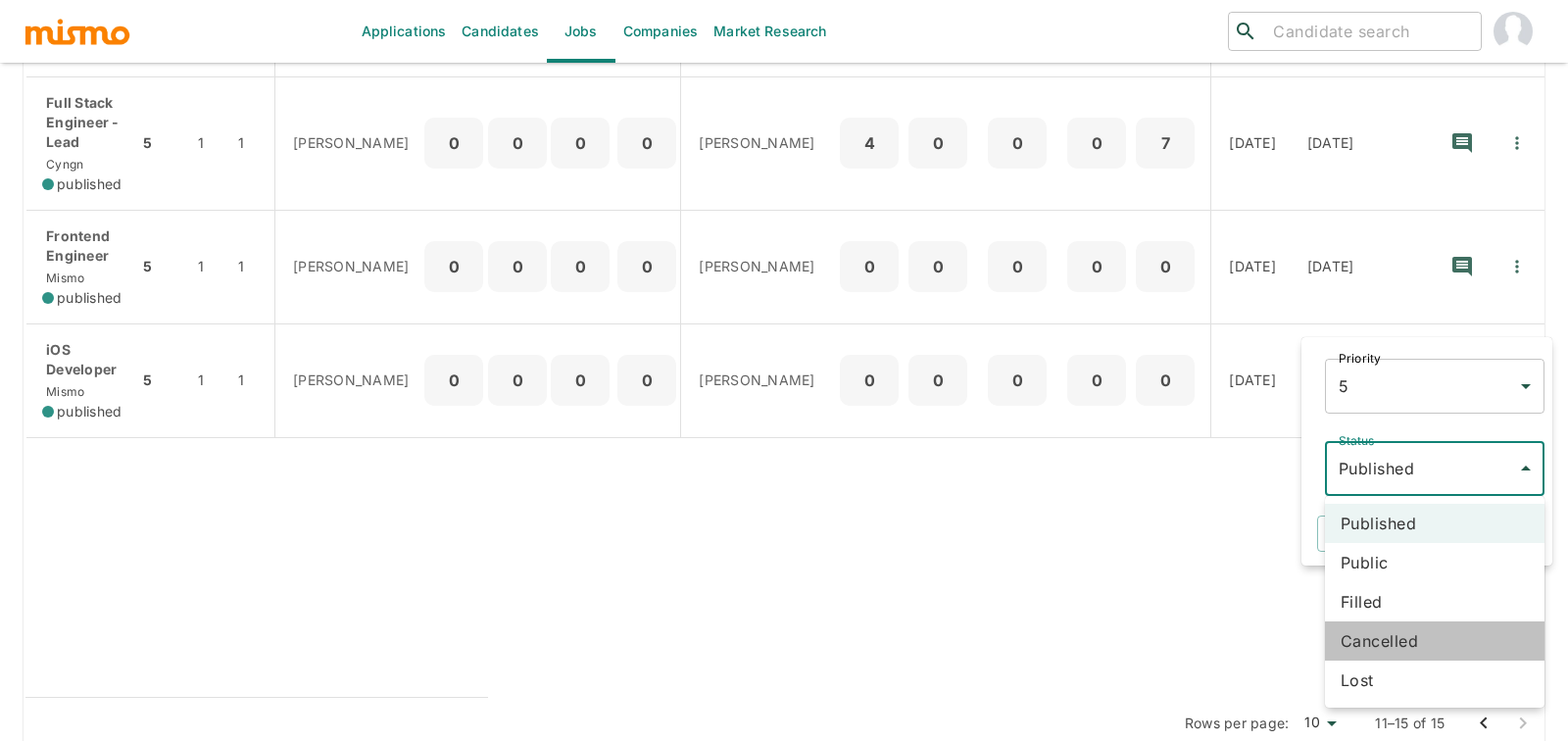 click on "Cancelled" at bounding box center (1435, 641) 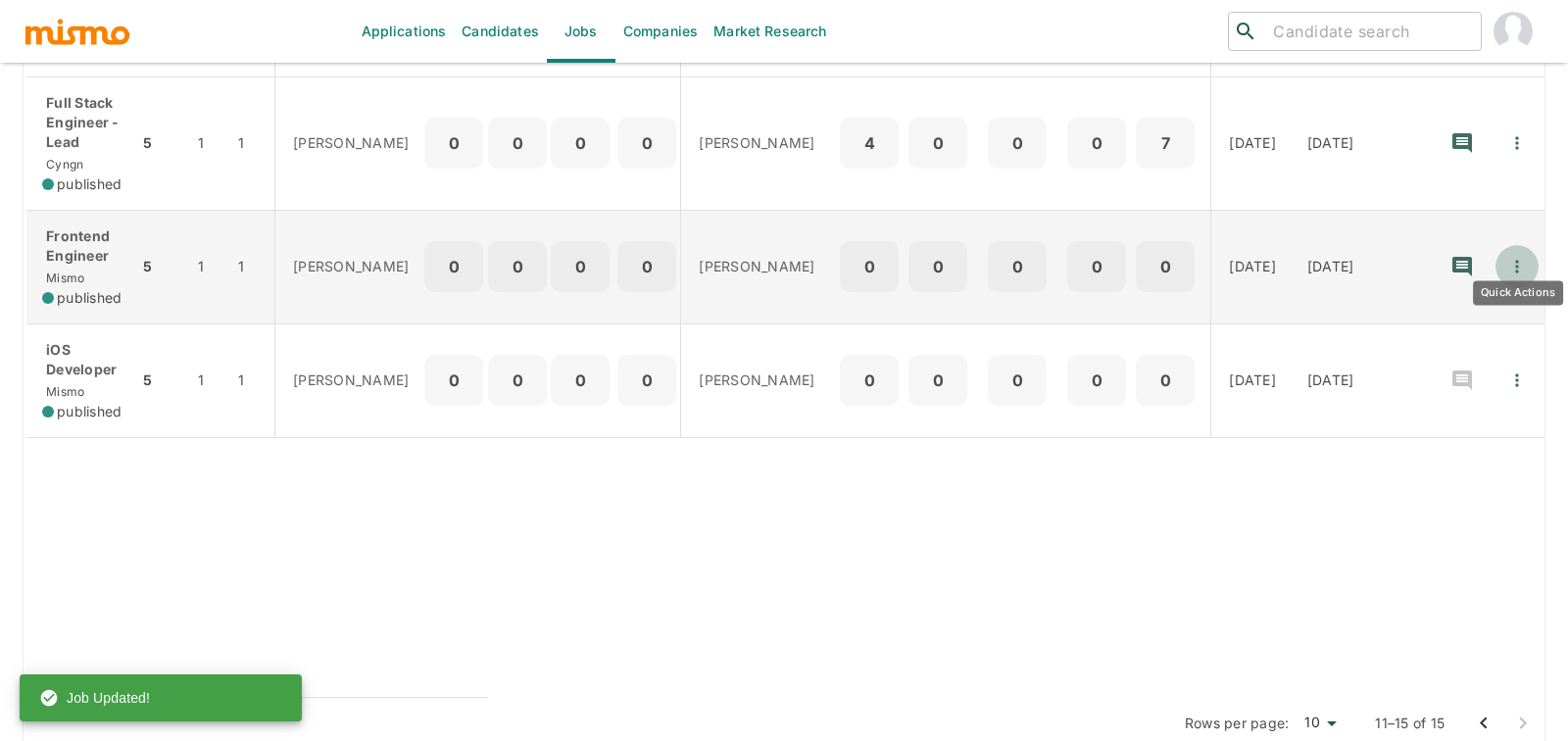 click 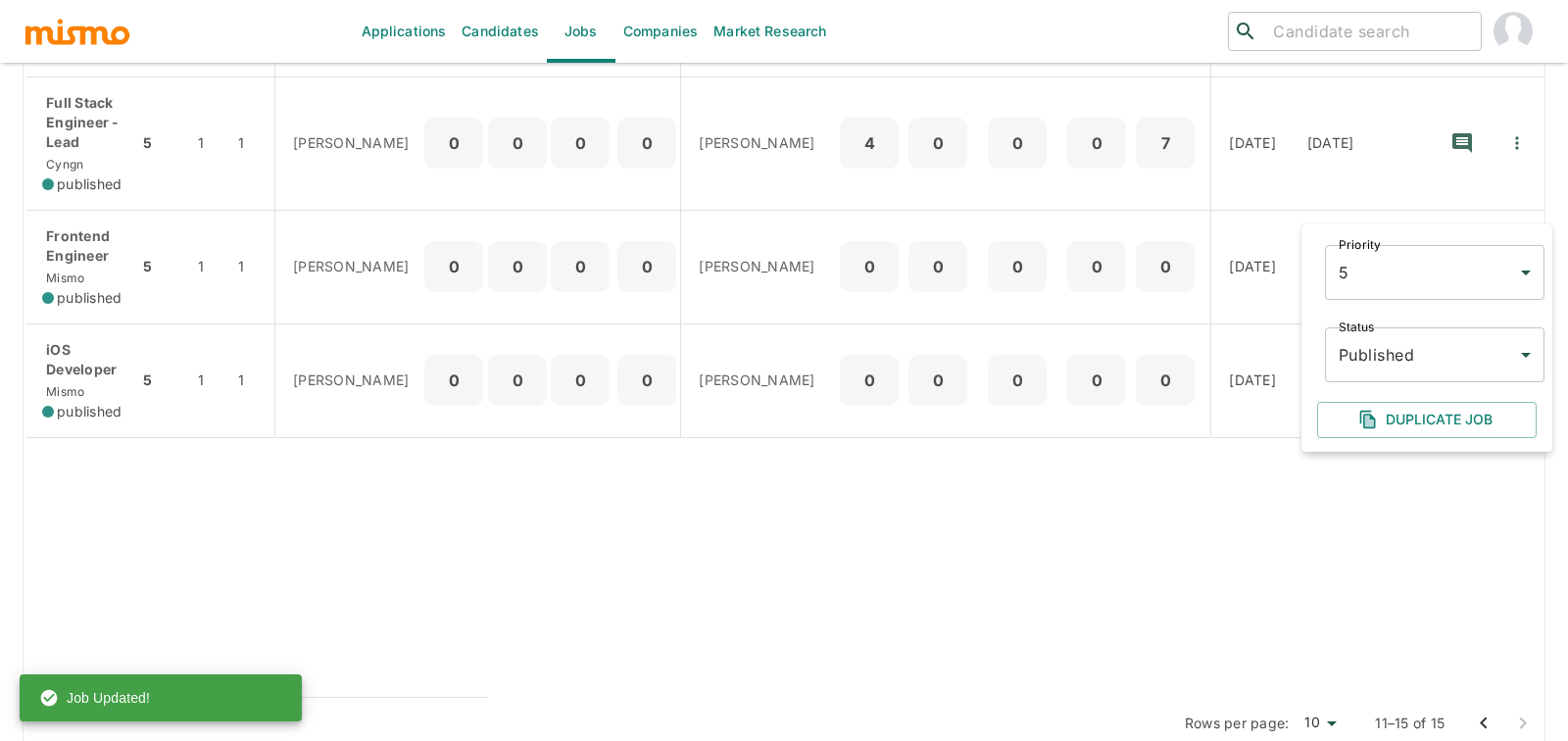 click on "Applications Candidates Jobs Companies Market Research ​ ​ Jobs  Add new Status Published Public Status Sourcers Sourcers Recruiter Carmen Vilachá Maria Lujan Ciommo Recruiter Skills Skills Company Company Tags Tags Clear All Sourcing Process Recruiting Process Jobs(5) P OP MRT Sourcers Prosp Conn SE Sched Recruiters TBR TBI CIS Appr Rej OD CD Tags QA Engineer UpKeep published 5 1 1 0 0 0 0 Maria Lujan Ciommo 0 3 0 0 9 06/12/2025 06/12/2025 Software Engineer UpKeep published 5 2 1 0 0 0 0 Carmen Vilachá, Maria Lujan Ciommo 3 3 0 1 15 04/16/2025 04/16/2025 Full Stack Engineer - Lead Cyngn published 5 1 1 Maria Lujan Ciommo 0 0 0 0 Maria Lujan Ciommo 4 0 0 0 7 01/09/2025 01/09/2025 Frontend Engineer Mismo published 5 1 1 Maria Lujan Ciommo 0 0 0 0 Maria Lujan Ciommo 0 0 0 0 0 01/07/2025 01/08/2025 iOS Developer Mismo published 5 1 1 Carmen Vilachá 0 0 0 0 Carmen Vilachá 0 0 0 0 0 01/01/2025 01/07/2025 Rows per page: 10 10 11–15 of 15 Job Updated!
Manage Users Manage Assessments Log out 5 5" at bounding box center [784, -186] 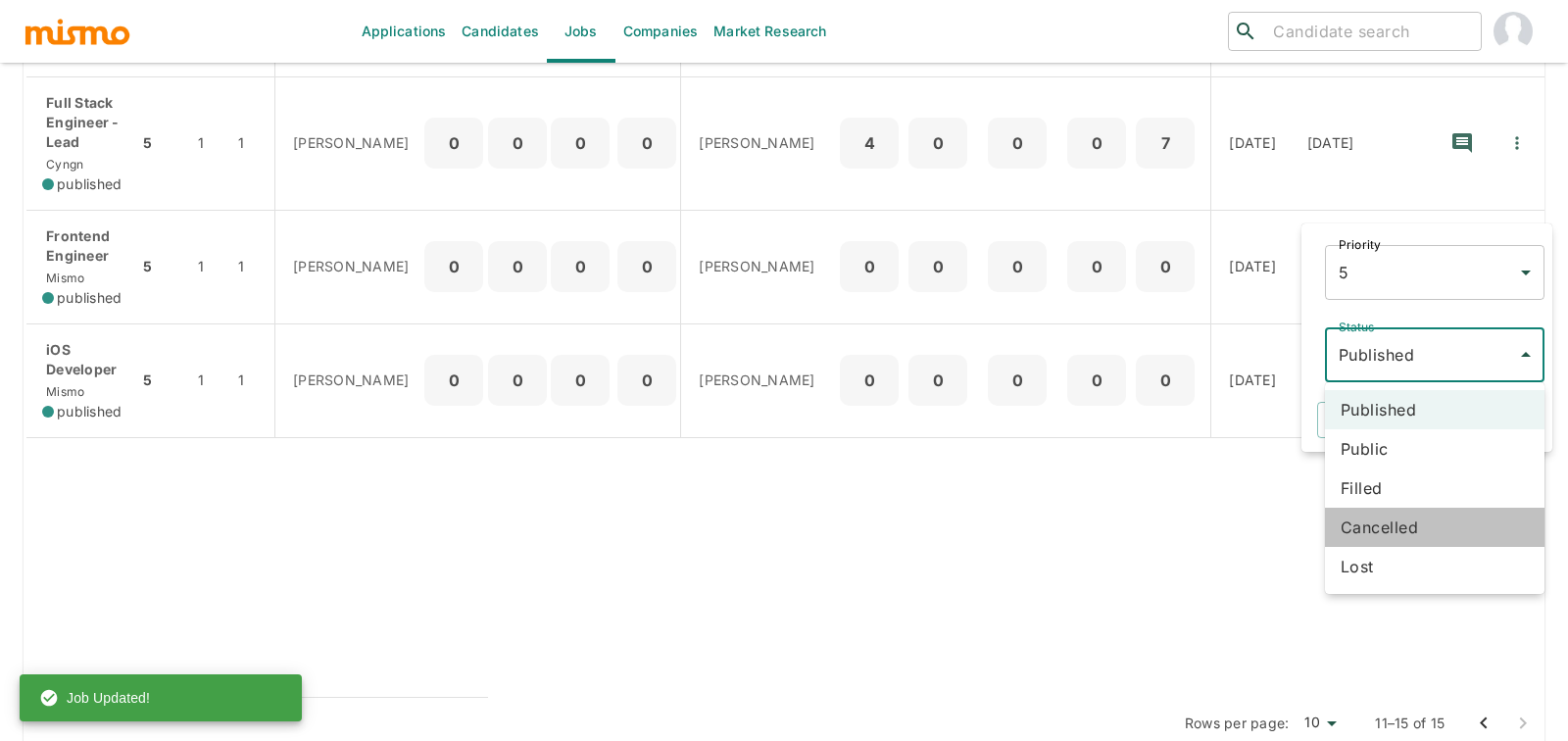 click on "Cancelled" at bounding box center (1435, 527) 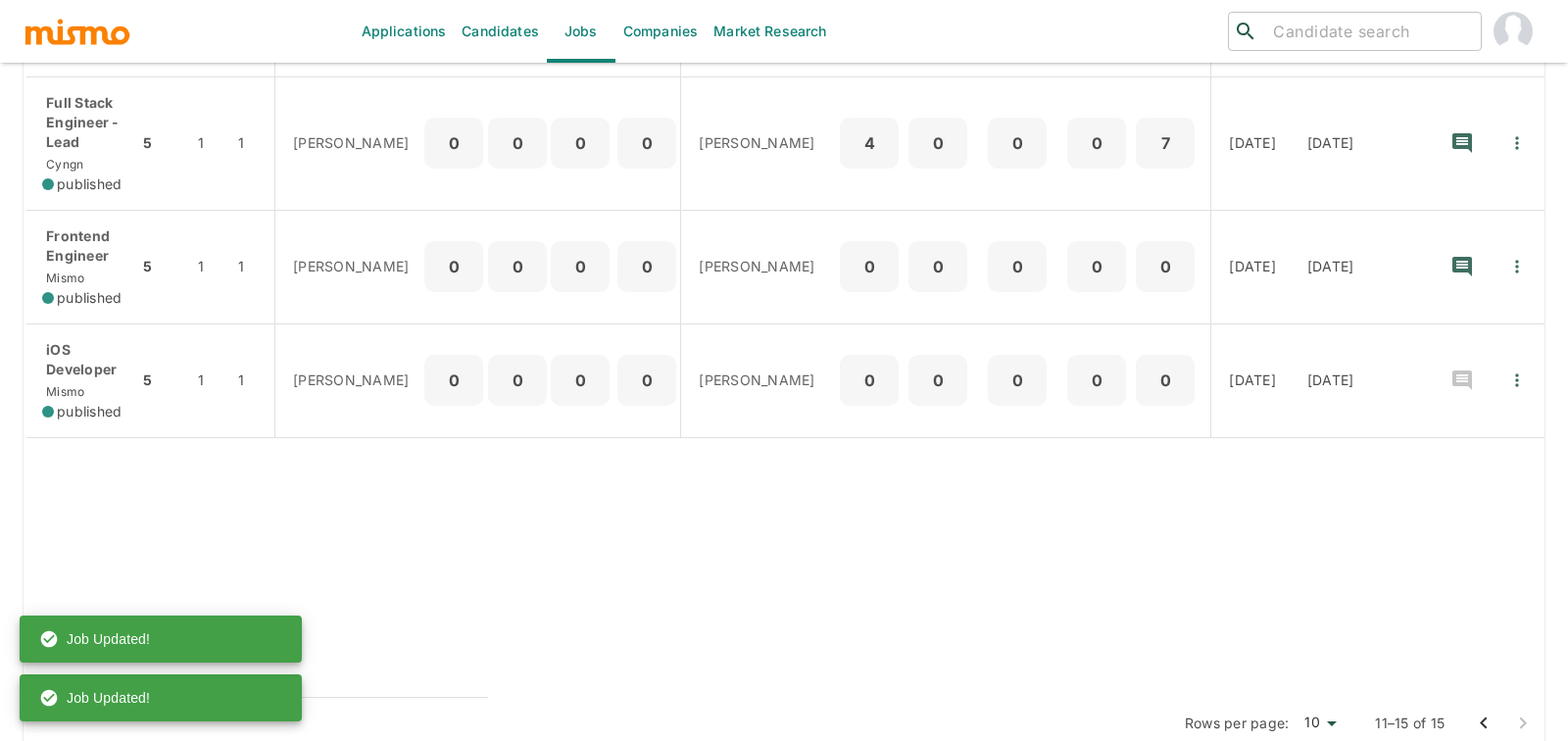 click on "Sourcing Process Recruiting Process Jobs(5) P OP MRT Sourcers Prosp Conn SE Sched Recruiters TBR TBI CIS Appr Rej OD CD Tags QA Engineer UpKeep published 5 1 1 0 0 0 0 Maria Lujan Ciommo 0 3 0 0 9 06/12/2025 06/12/2025 Software Engineer UpKeep published 5 2 1 0 0 0 0 Carmen Vilachá, Maria Lujan Ciommo 3 3 0 1 15 04/16/2025 04/16/2025 Full Stack Engineer - Lead Cyngn published 5 1 1 Maria Lujan Ciommo 0 0 0 0 Maria Lujan Ciommo 4 0 0 0 7 01/09/2025 01/09/2025 Frontend Engineer Mismo published 5 1 1 Maria Lujan Ciommo 0 0 0 0 Maria Lujan Ciommo 0 0 0 0 0 01/07/2025 01/08/2025 iOS Developer Mismo published 5 1 1 Carmen Vilachá 0 0 0 0 Carmen Vilachá 0 0 0 0 0 01/01/2025 01/07/2025" at bounding box center [784, 216] 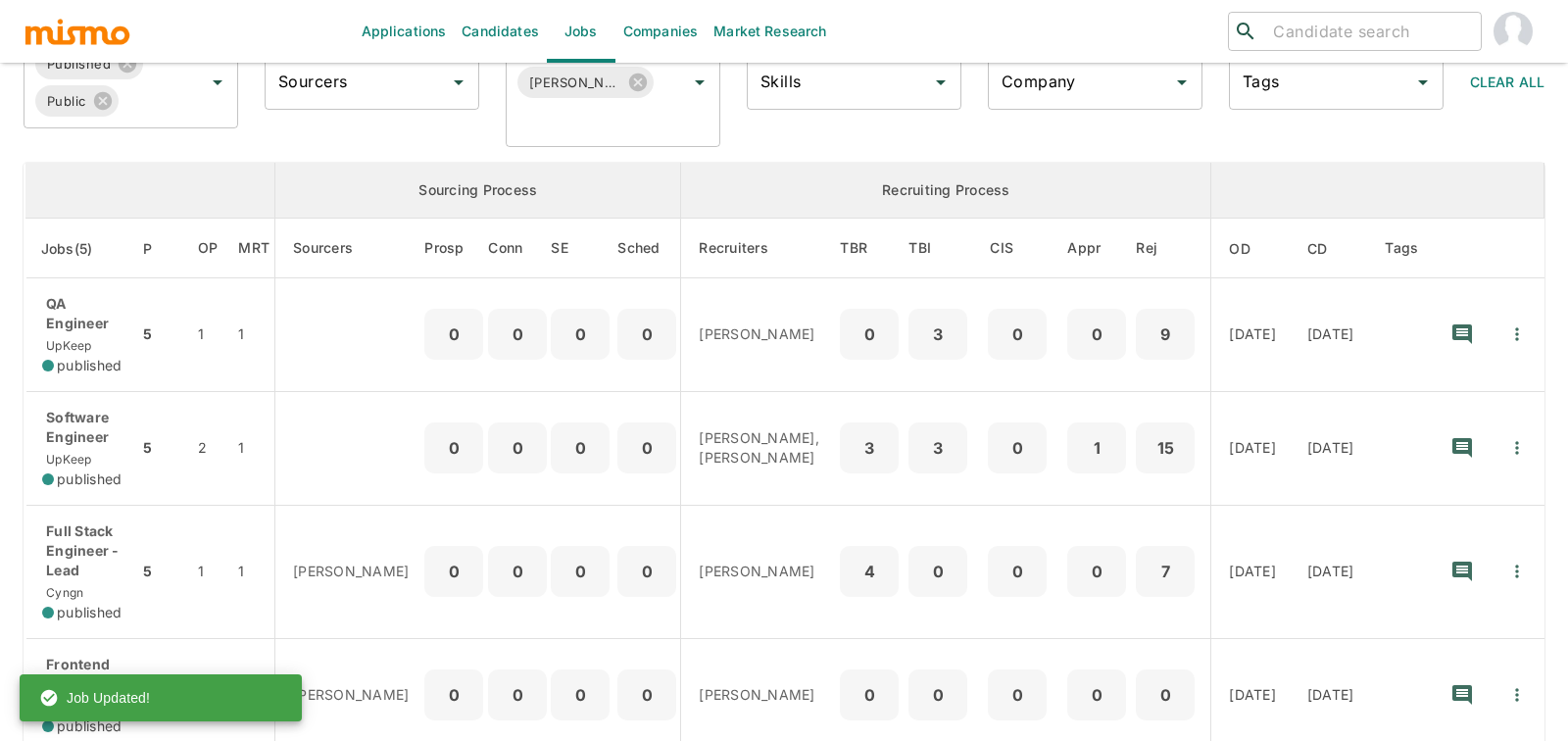 scroll, scrollTop: 101, scrollLeft: 0, axis: vertical 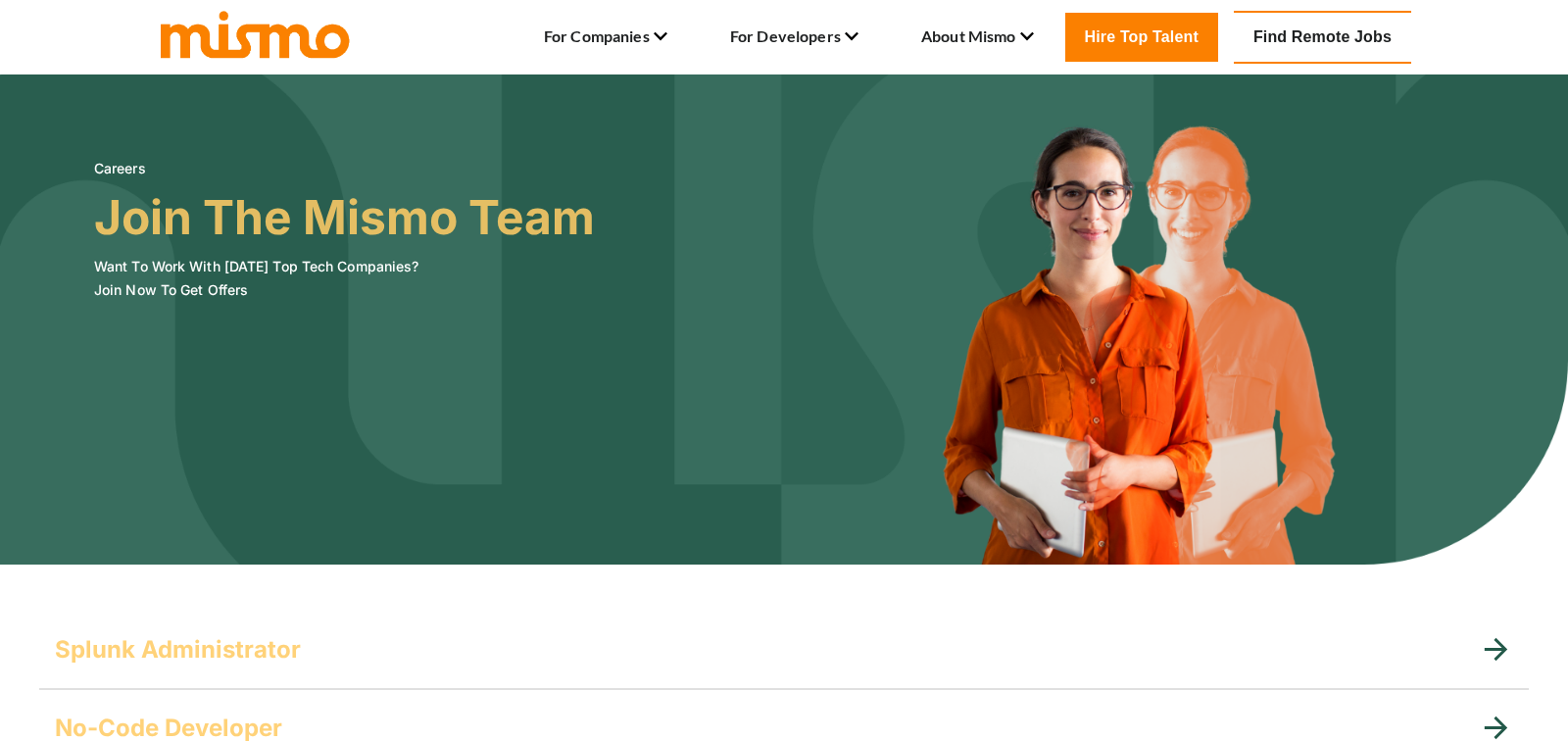 click at bounding box center [784, 320] 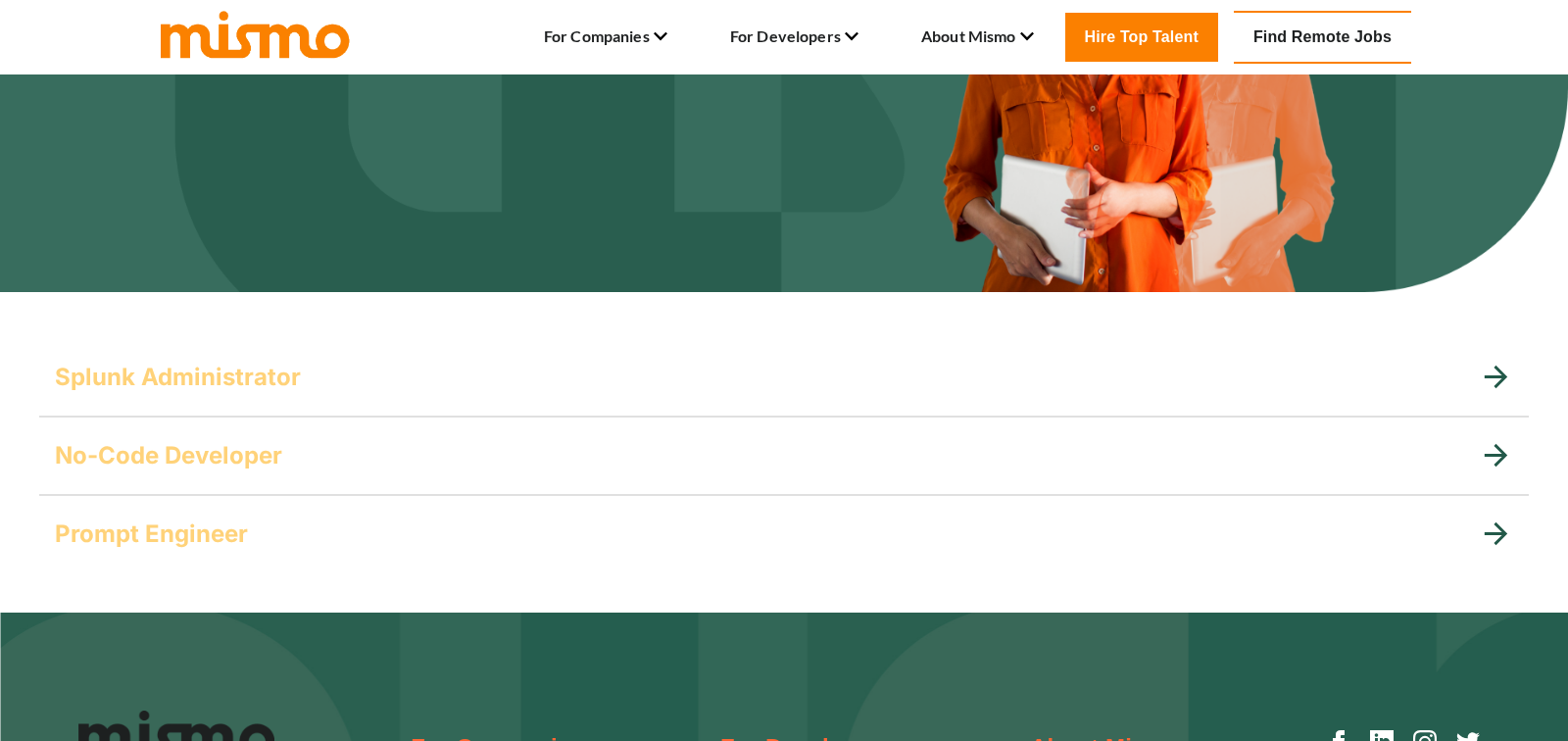 scroll, scrollTop: 348, scrollLeft: 0, axis: vertical 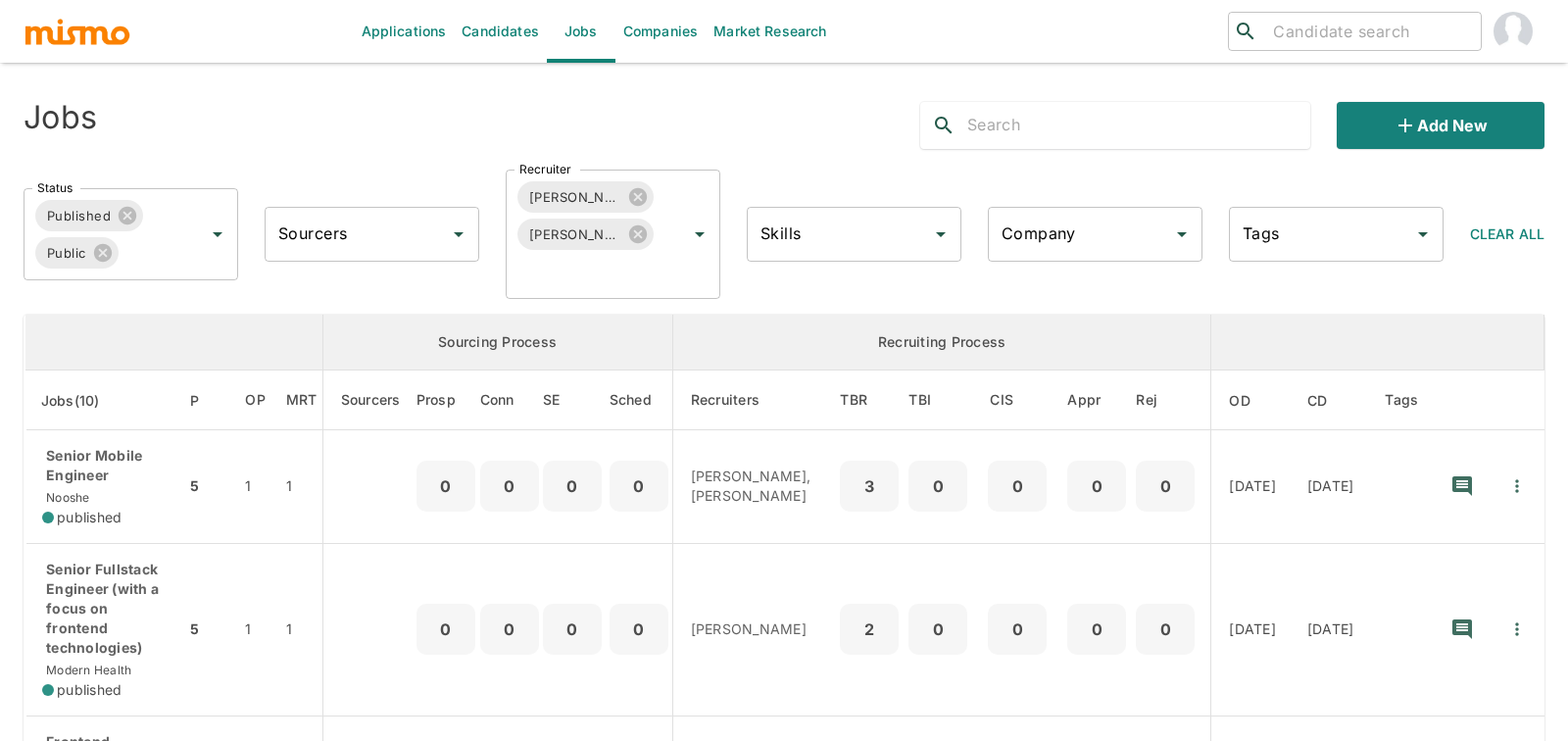 click on "Company" at bounding box center (1080, 234) 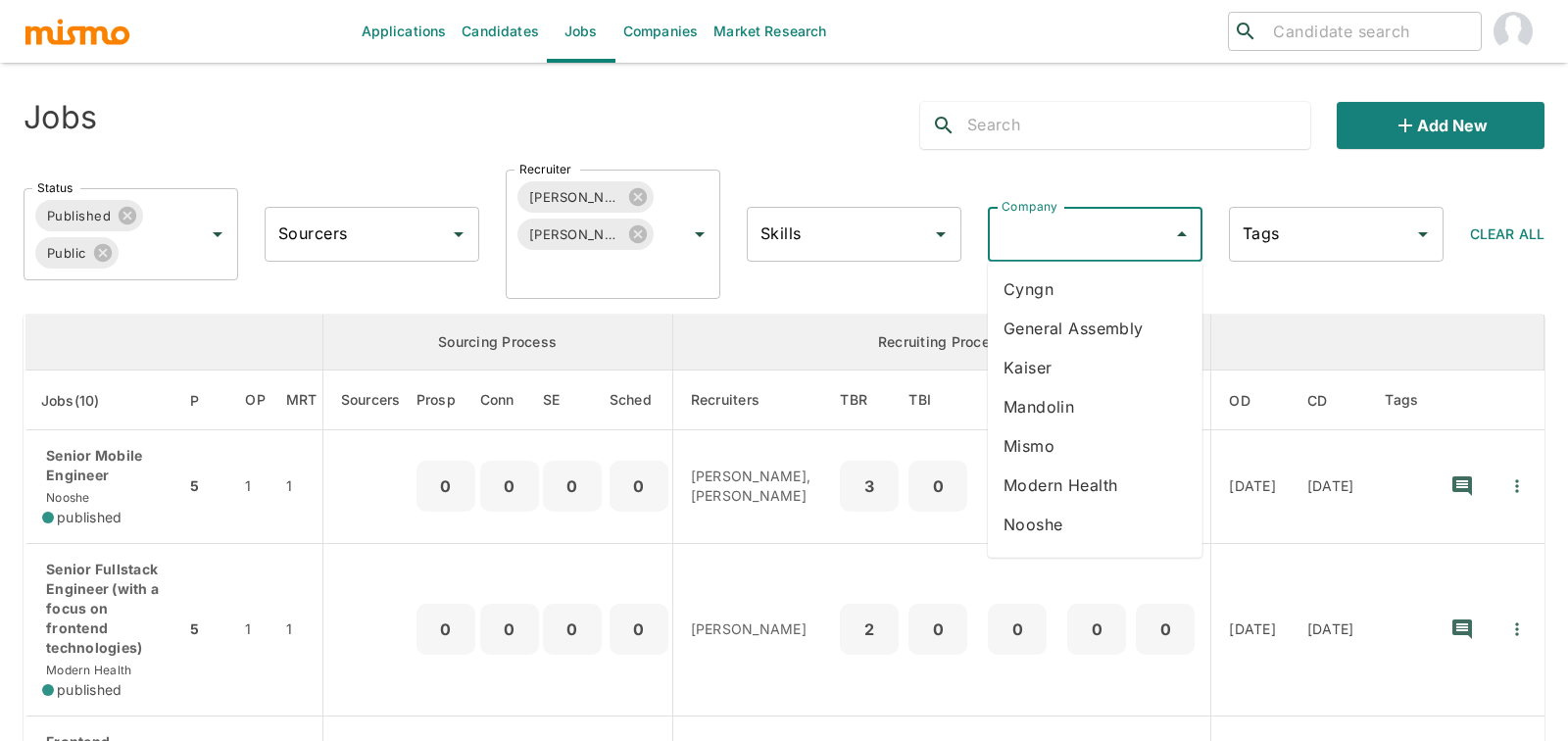 click on "General Assembly" at bounding box center [1095, 328] 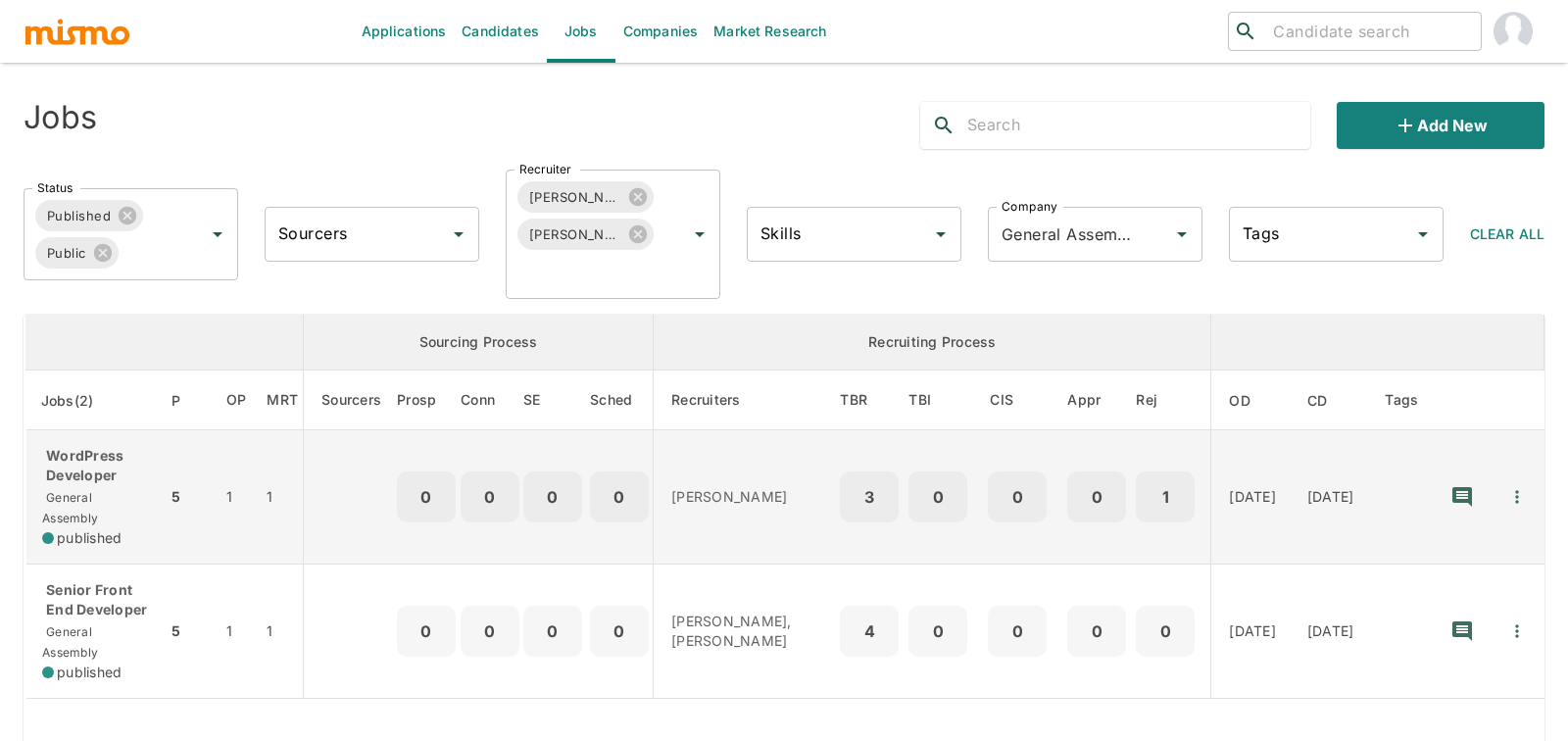 click on "WordPress Developer" at bounding box center [96, 466] 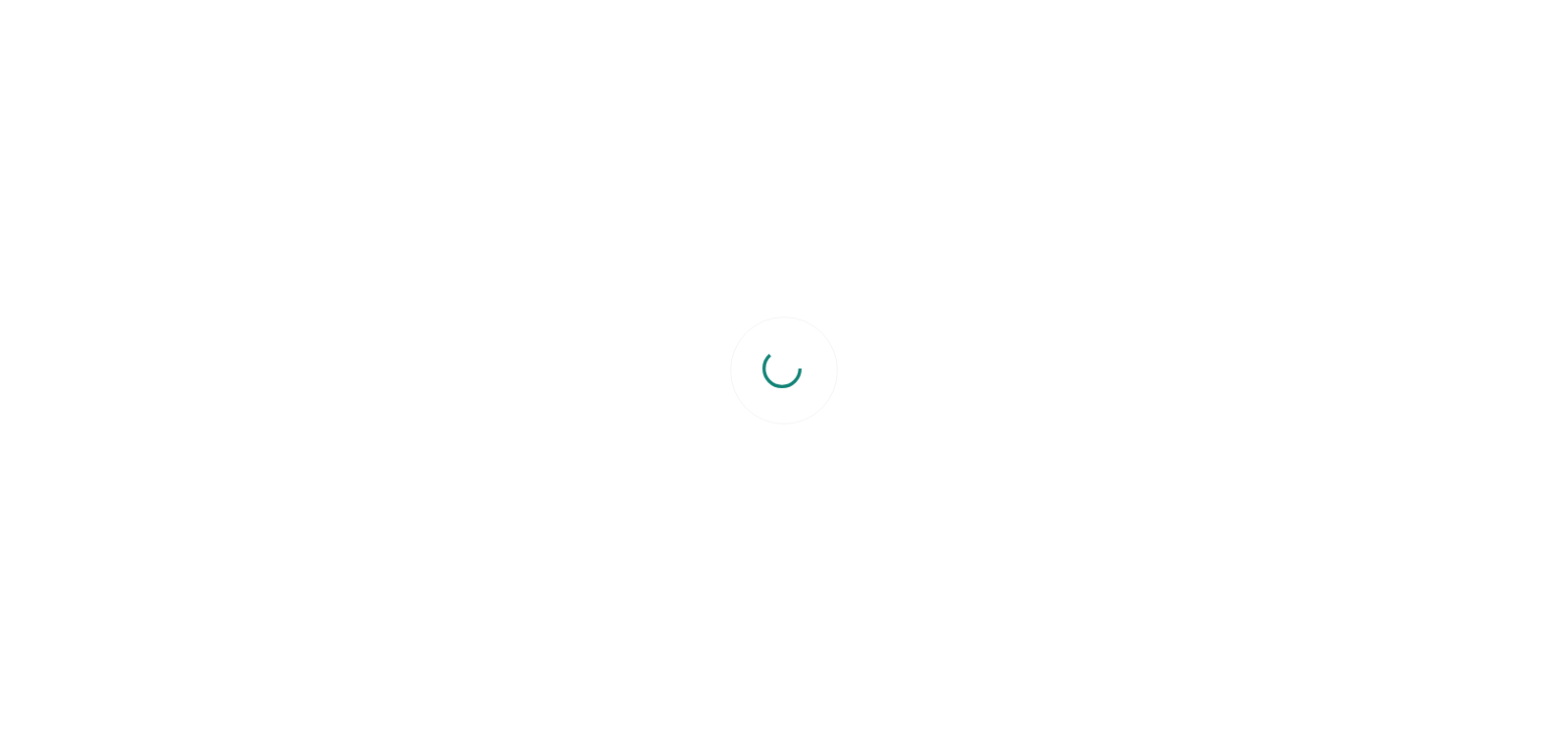 scroll, scrollTop: 0, scrollLeft: 0, axis: both 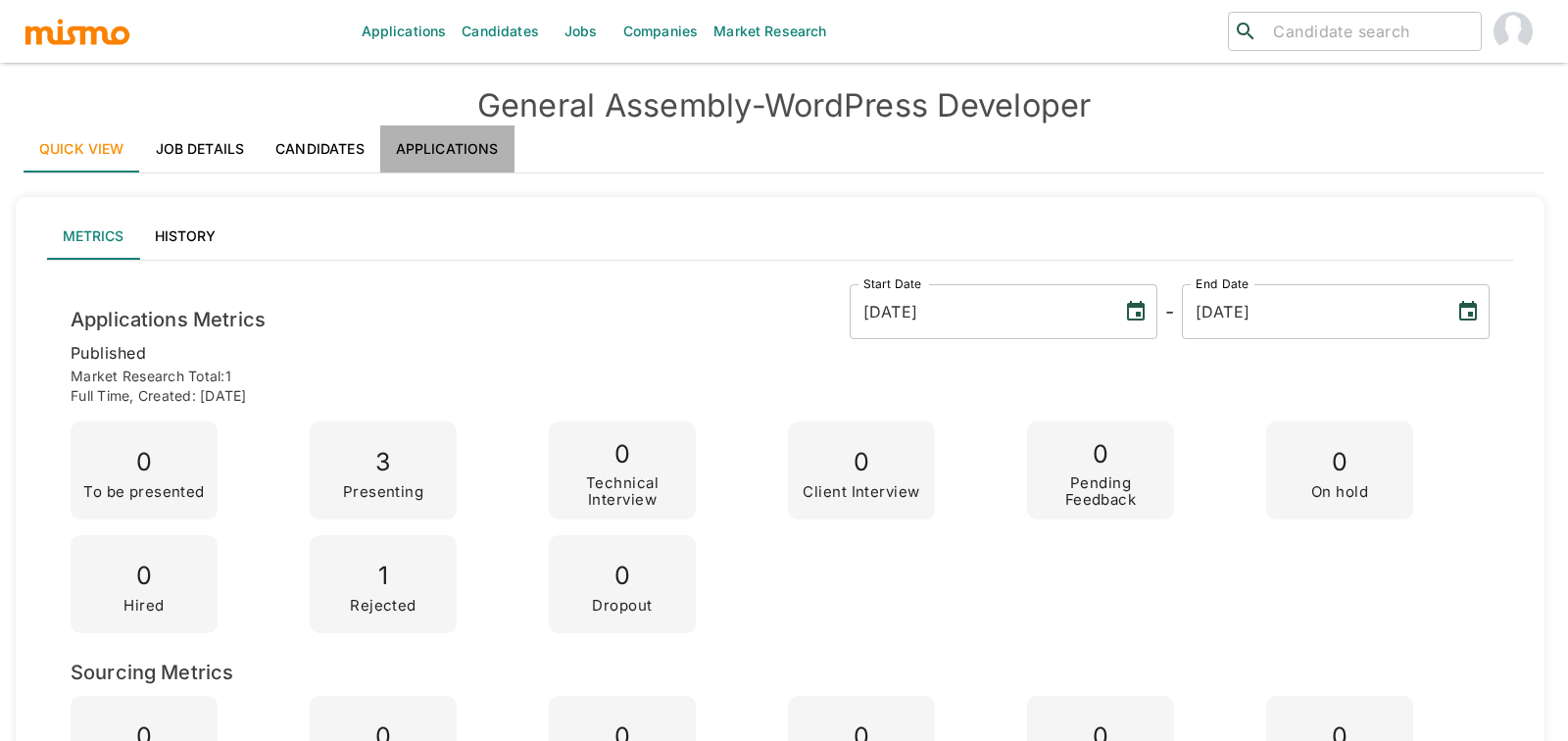 click on "Applications" at bounding box center [447, 149] 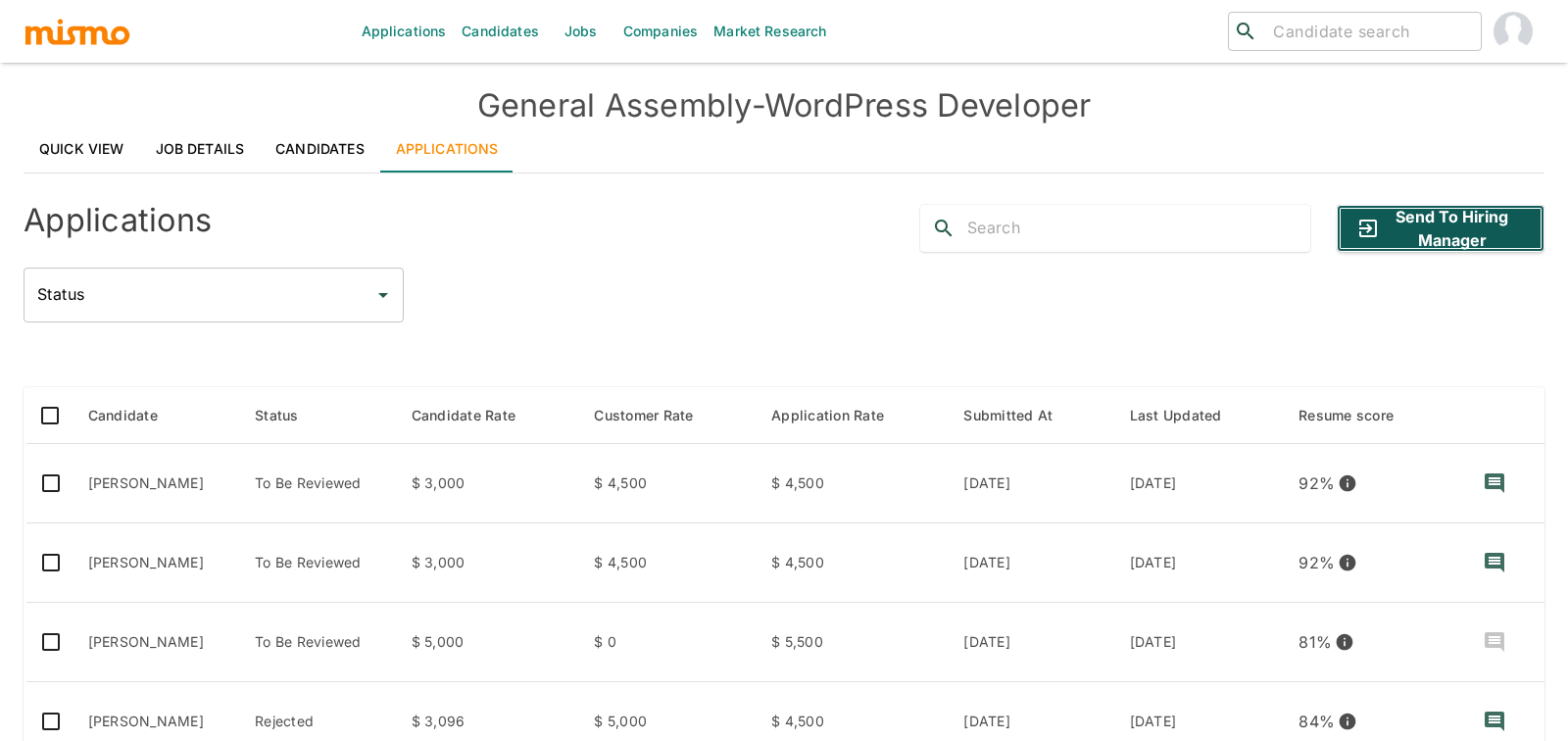 click on "Send to Hiring Manager" at bounding box center [1441, 228] 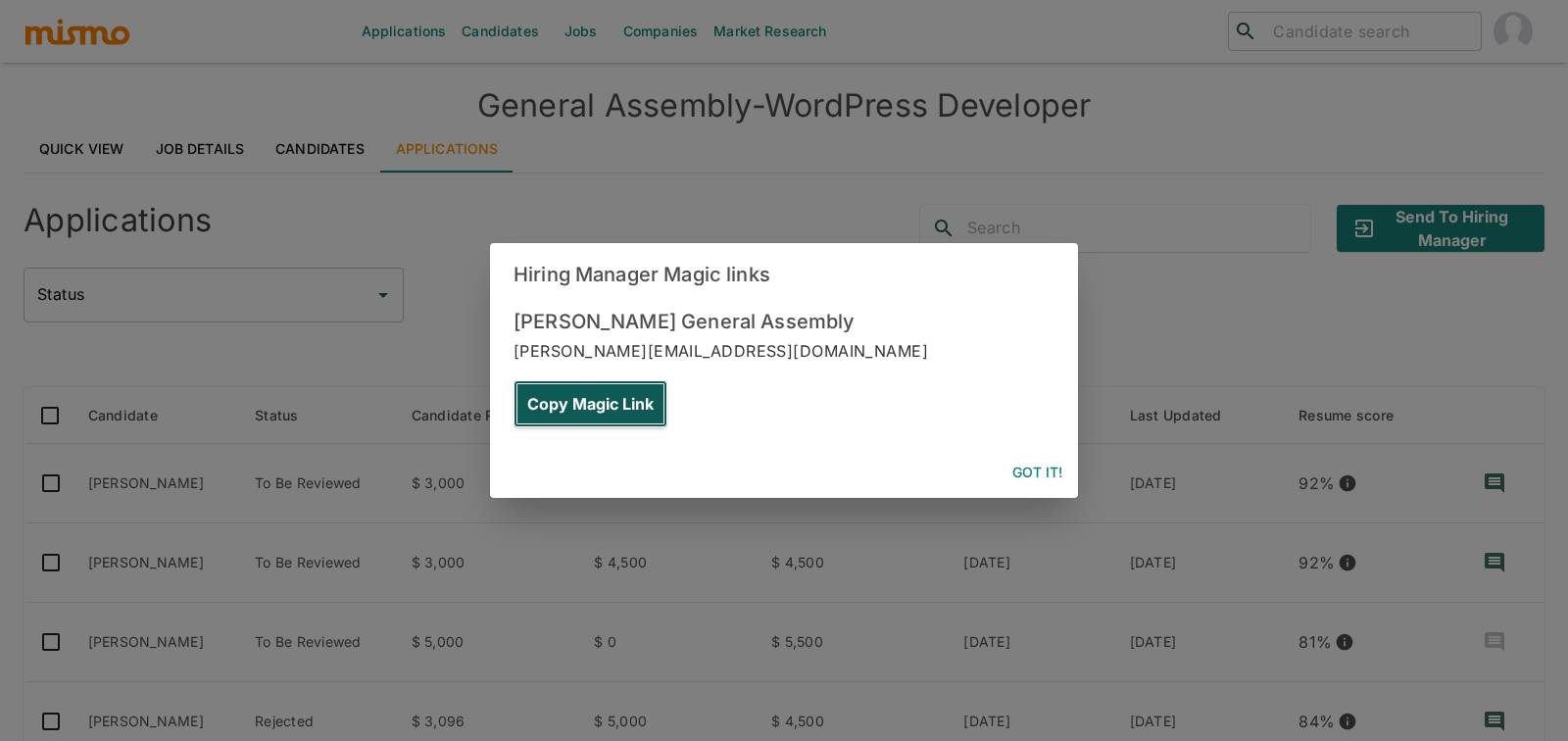 click on "Copy Magic Link" at bounding box center [590, 404] 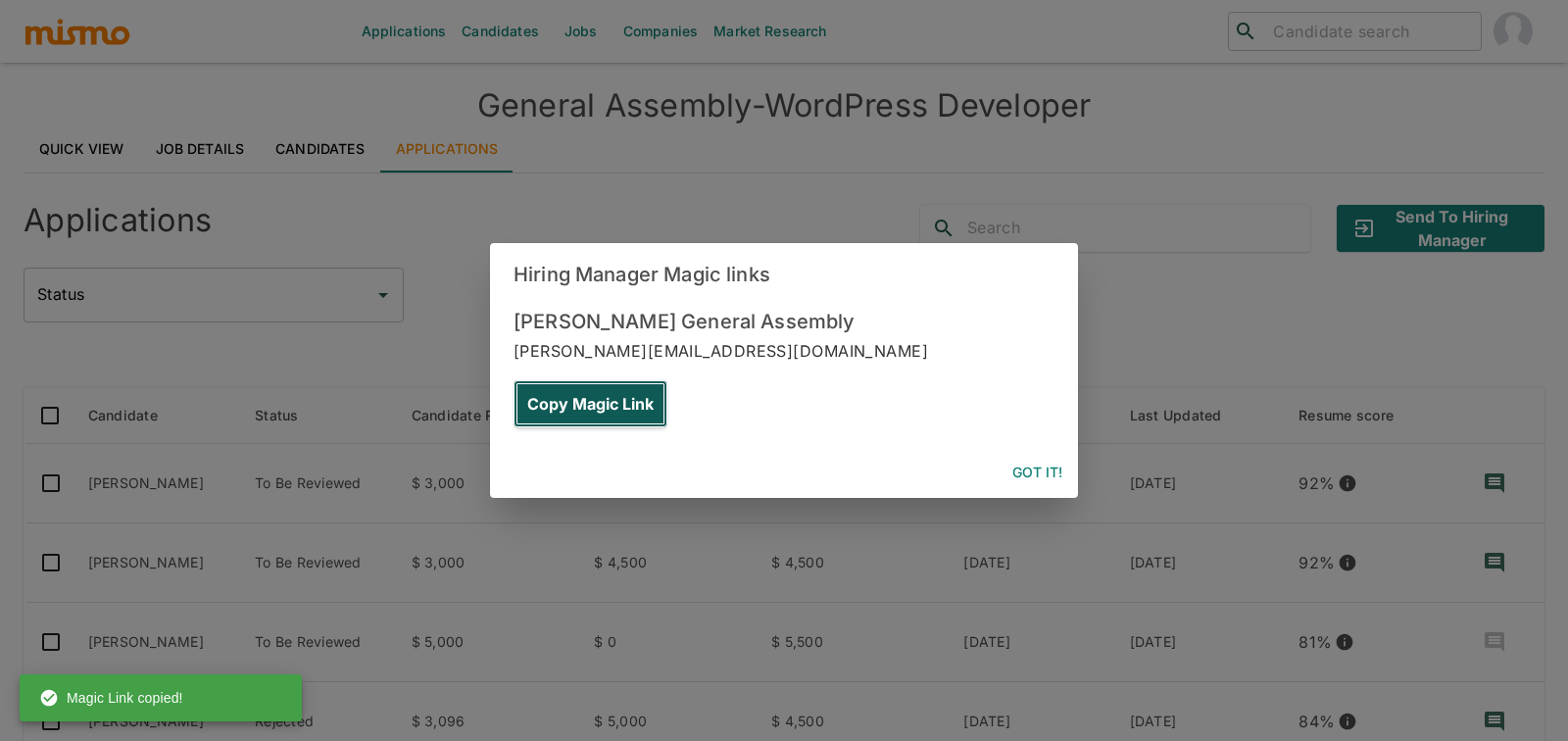 click on "Copy Magic Link" at bounding box center (590, 404) 